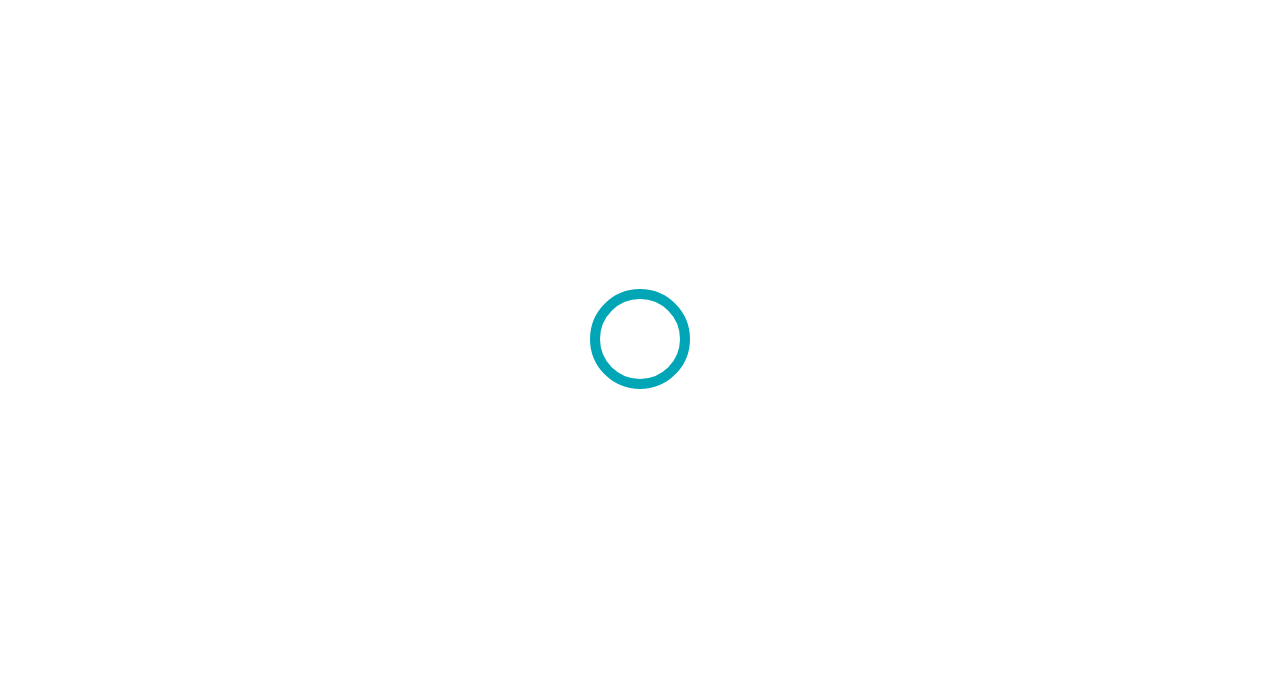 scroll, scrollTop: 0, scrollLeft: 0, axis: both 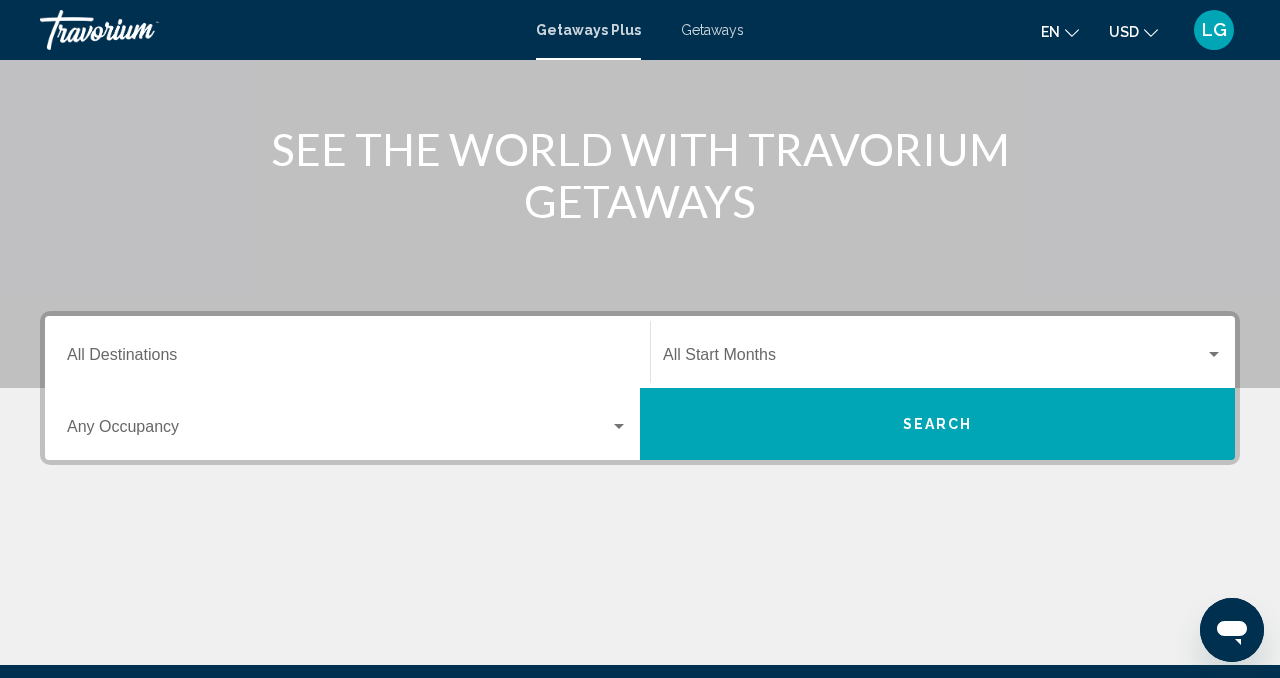 click on "Destination All Destinations" at bounding box center [347, 359] 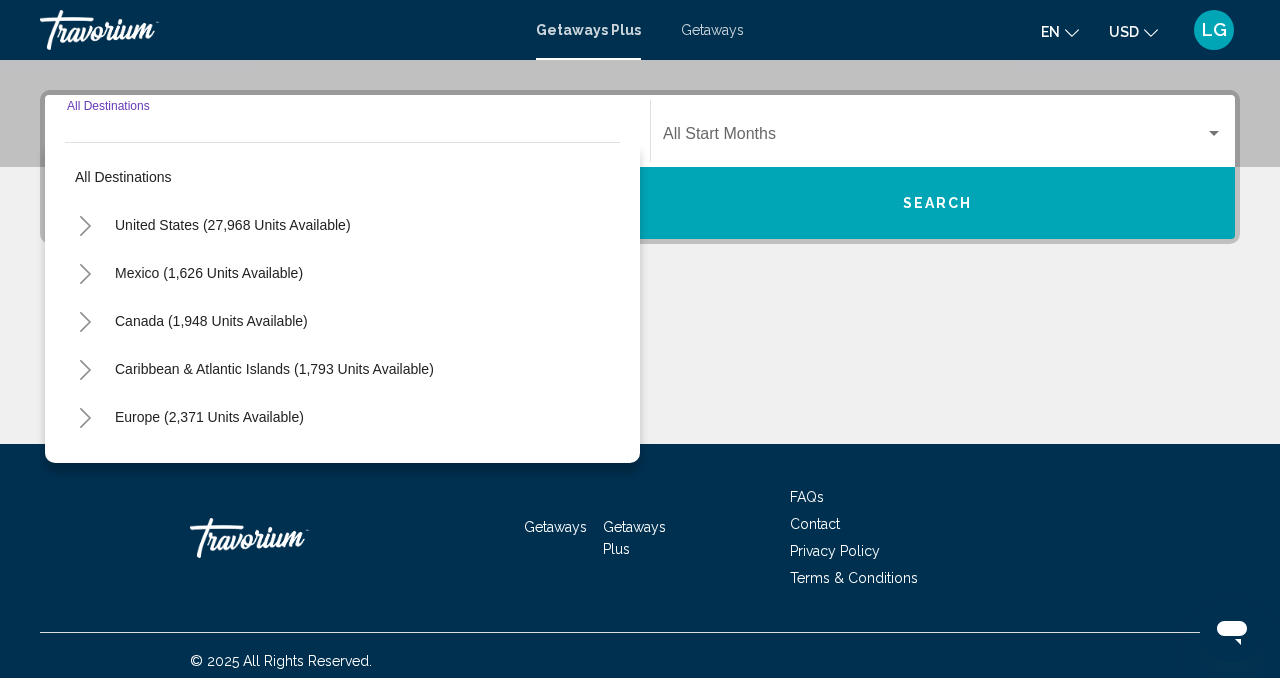 scroll, scrollTop: 444, scrollLeft: 0, axis: vertical 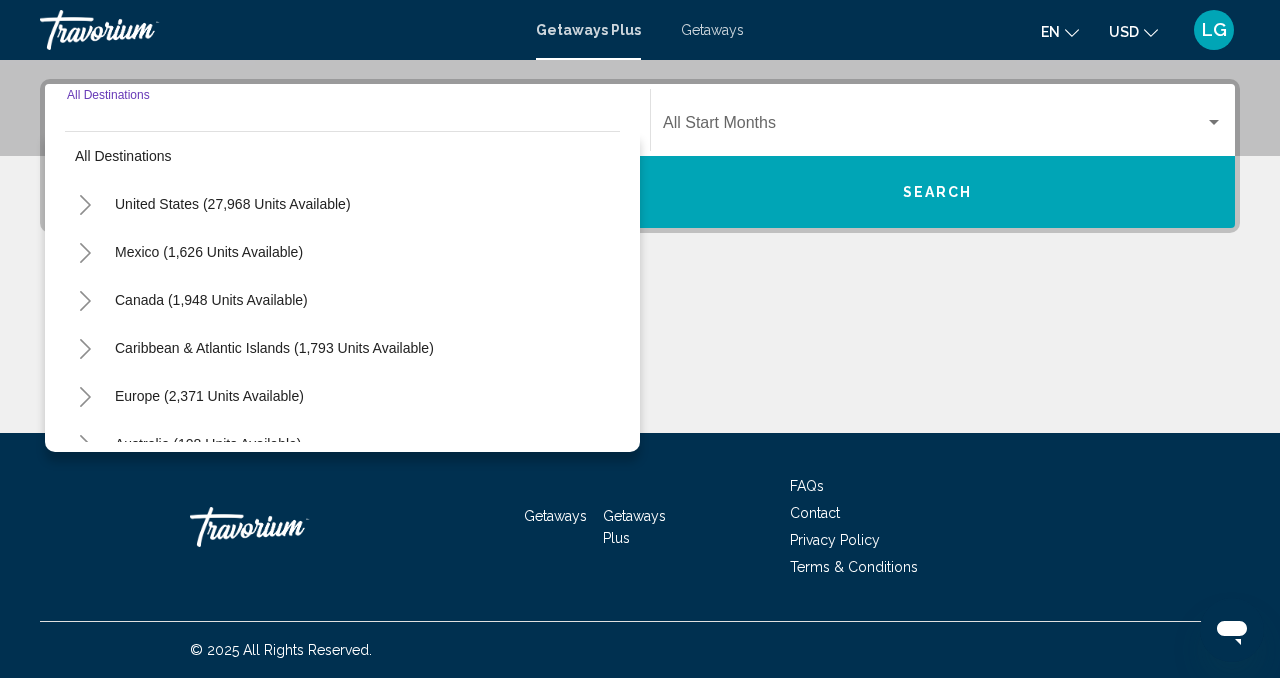 click 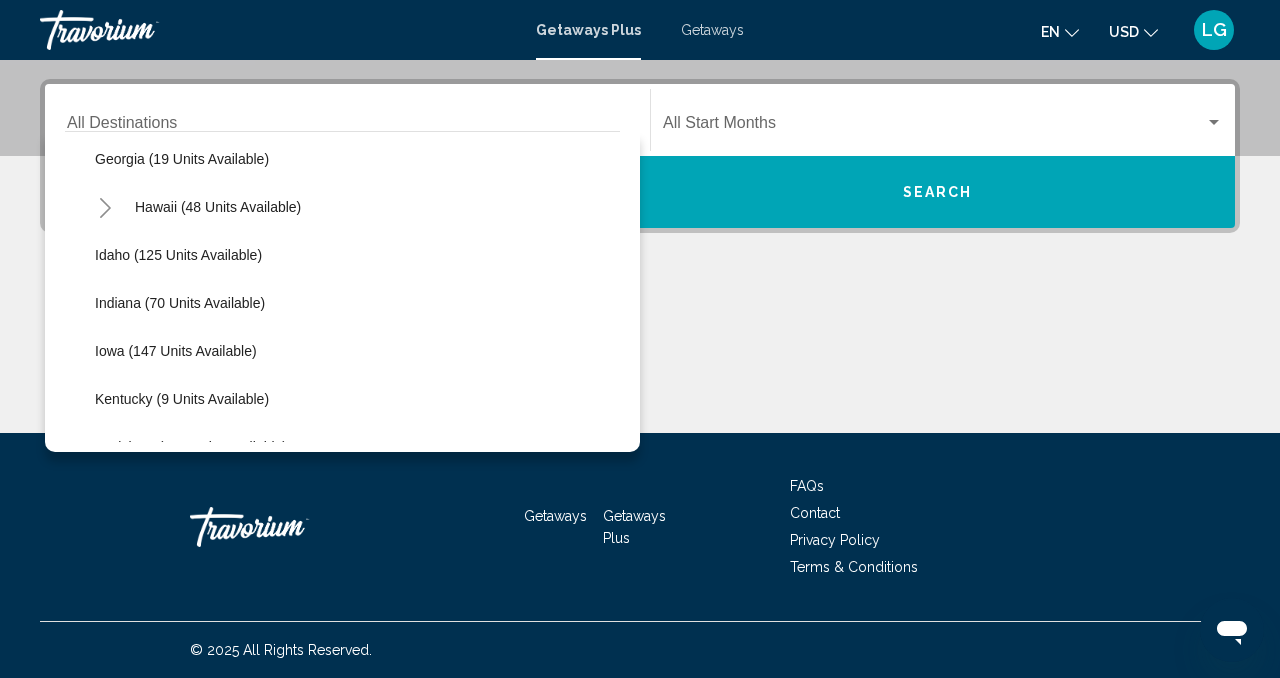 scroll, scrollTop: 315, scrollLeft: 0, axis: vertical 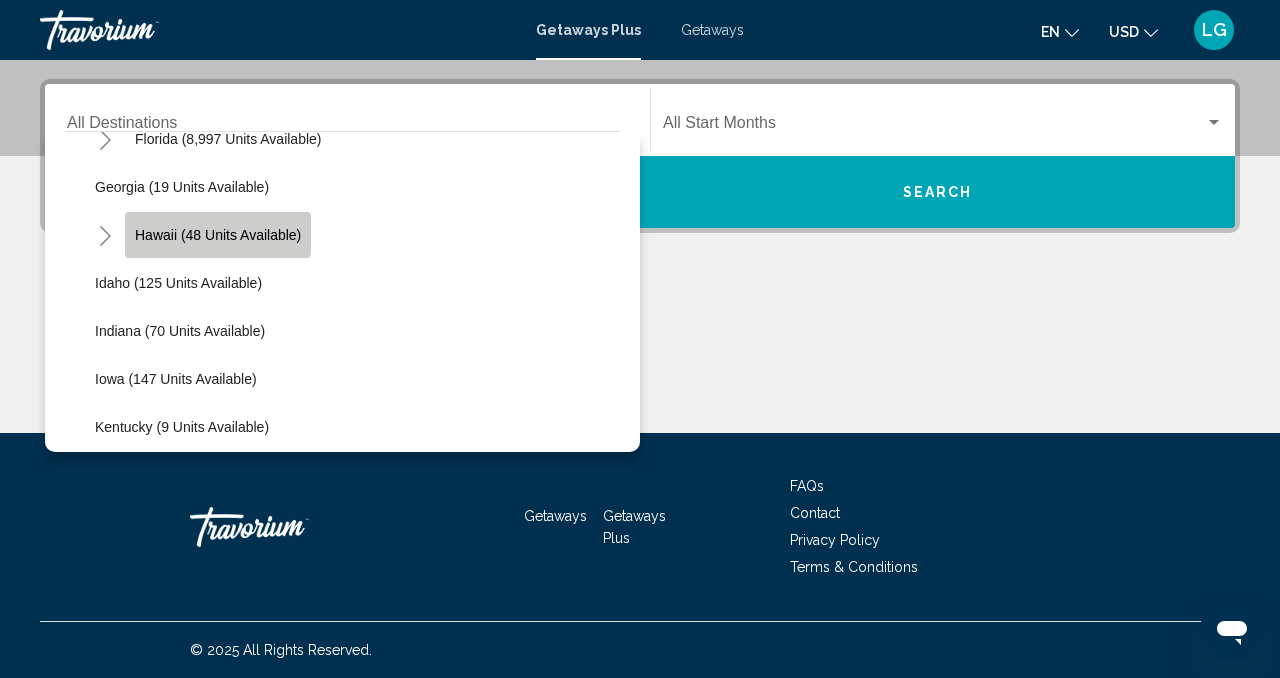 click on "Hawaii (48 units available)" 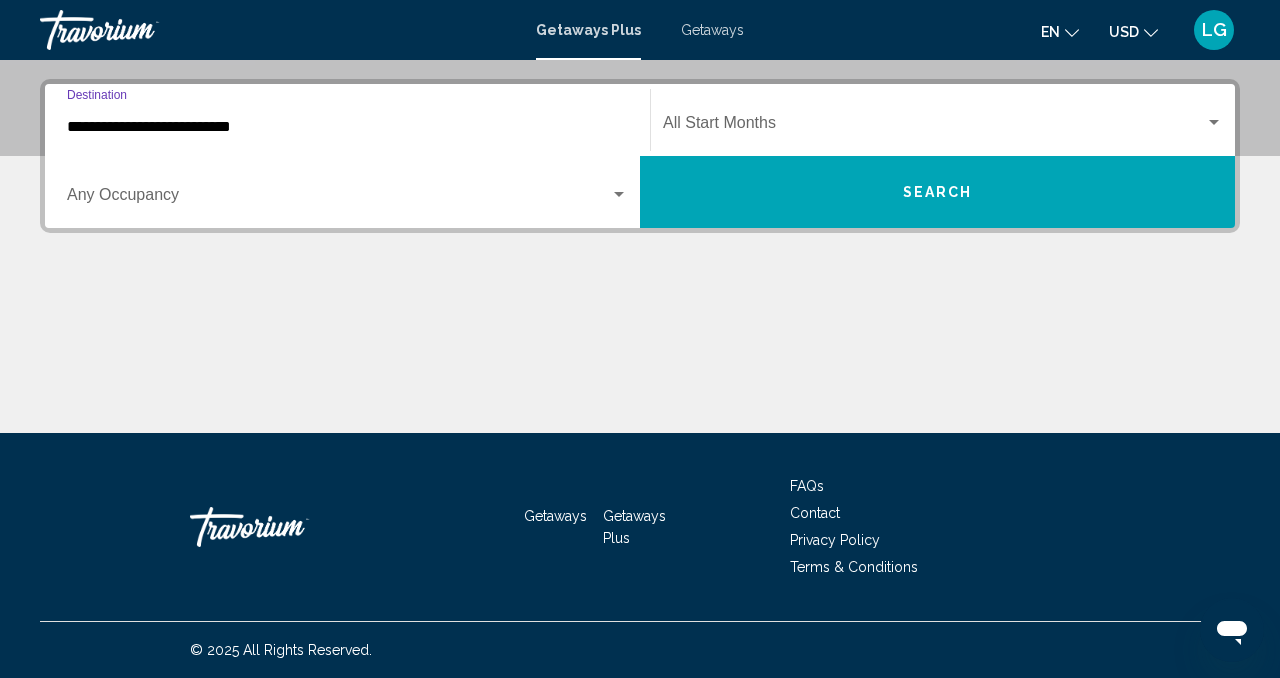 click at bounding box center [934, 127] 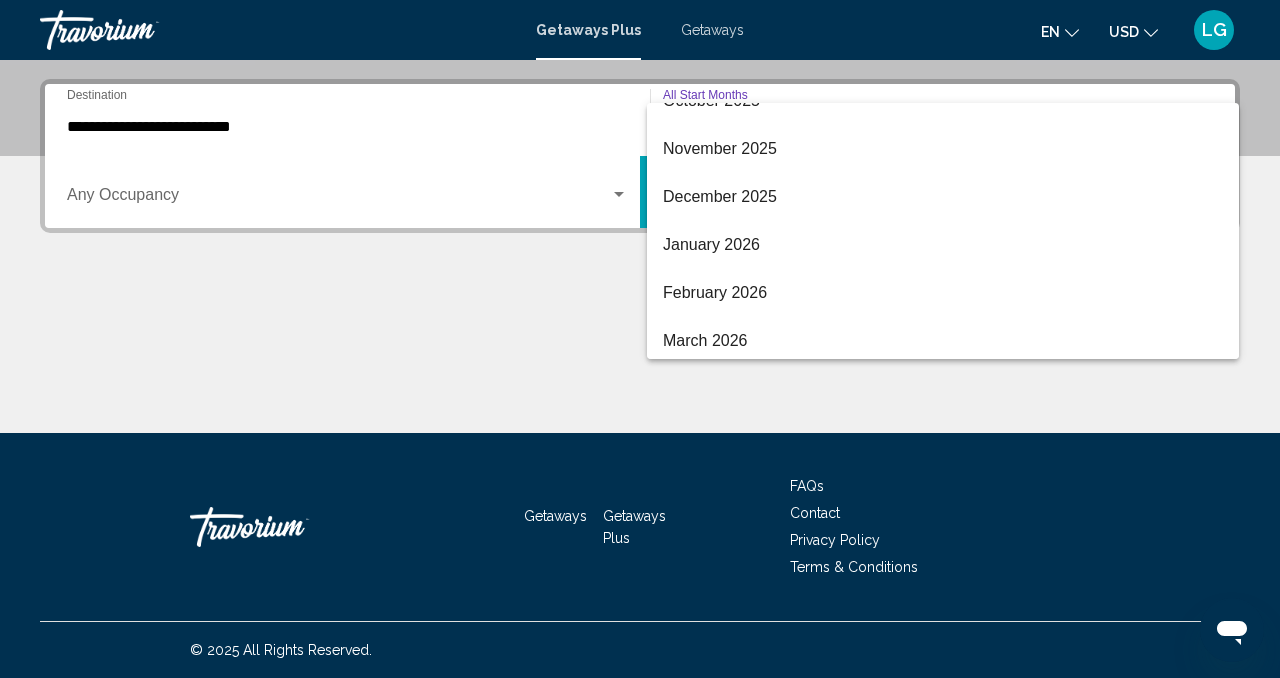 scroll, scrollTop: 238, scrollLeft: 0, axis: vertical 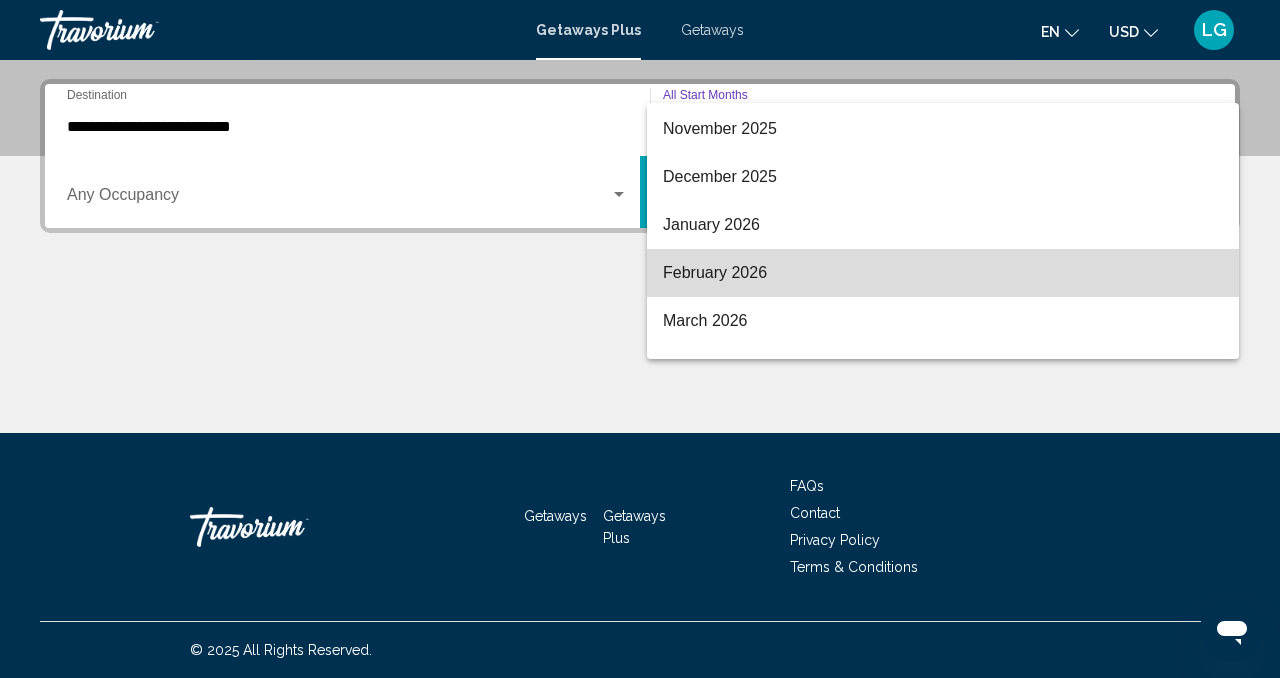 click on "February 2026" at bounding box center (943, 273) 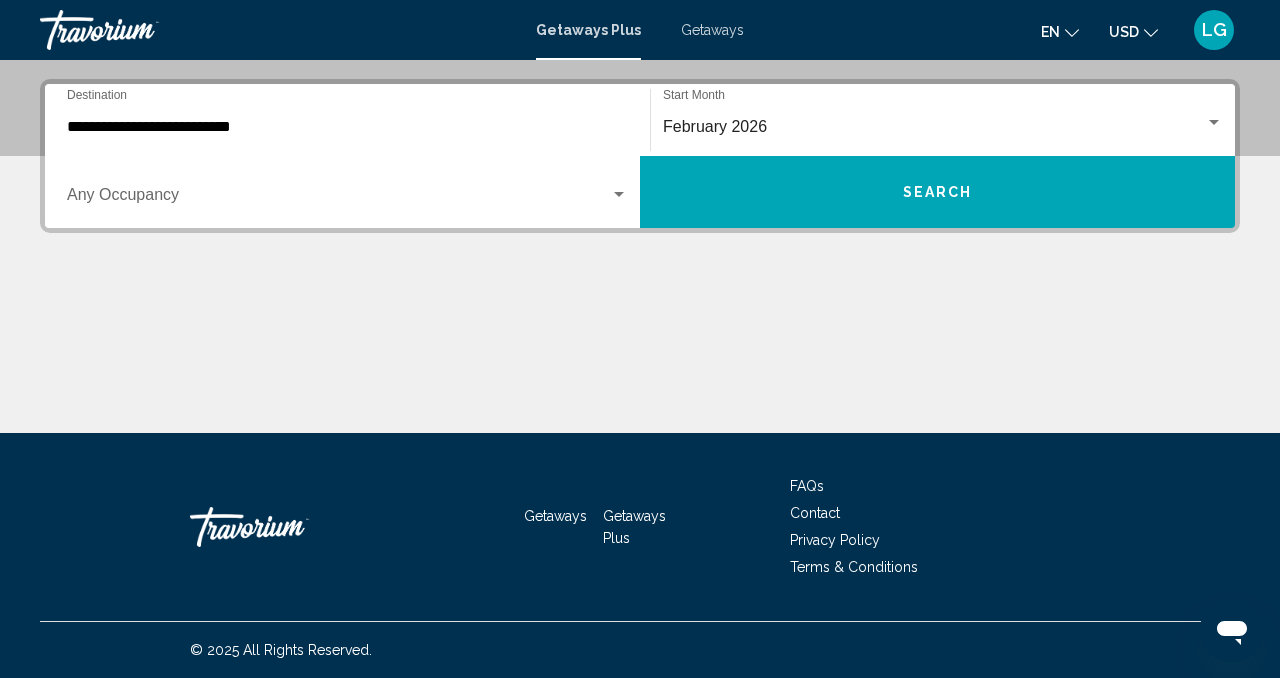 click on "Occupancy Any Occupancy" at bounding box center [347, 192] 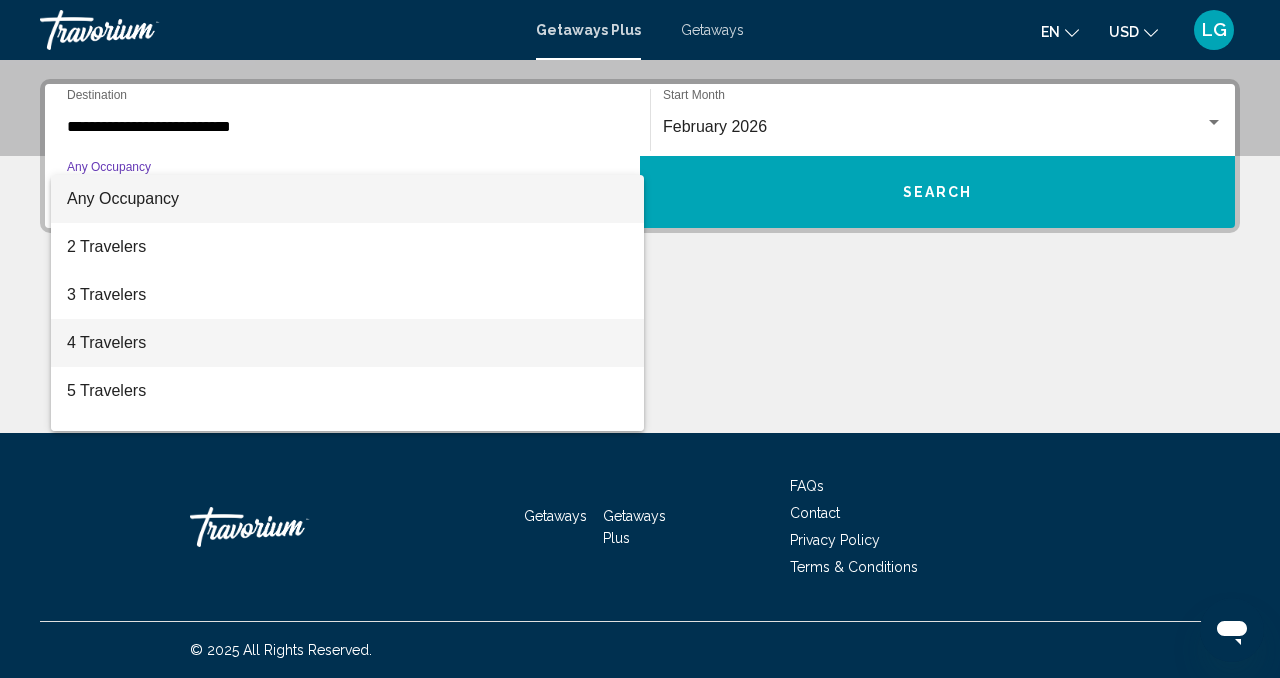 click on "4 Travelers" at bounding box center (347, 343) 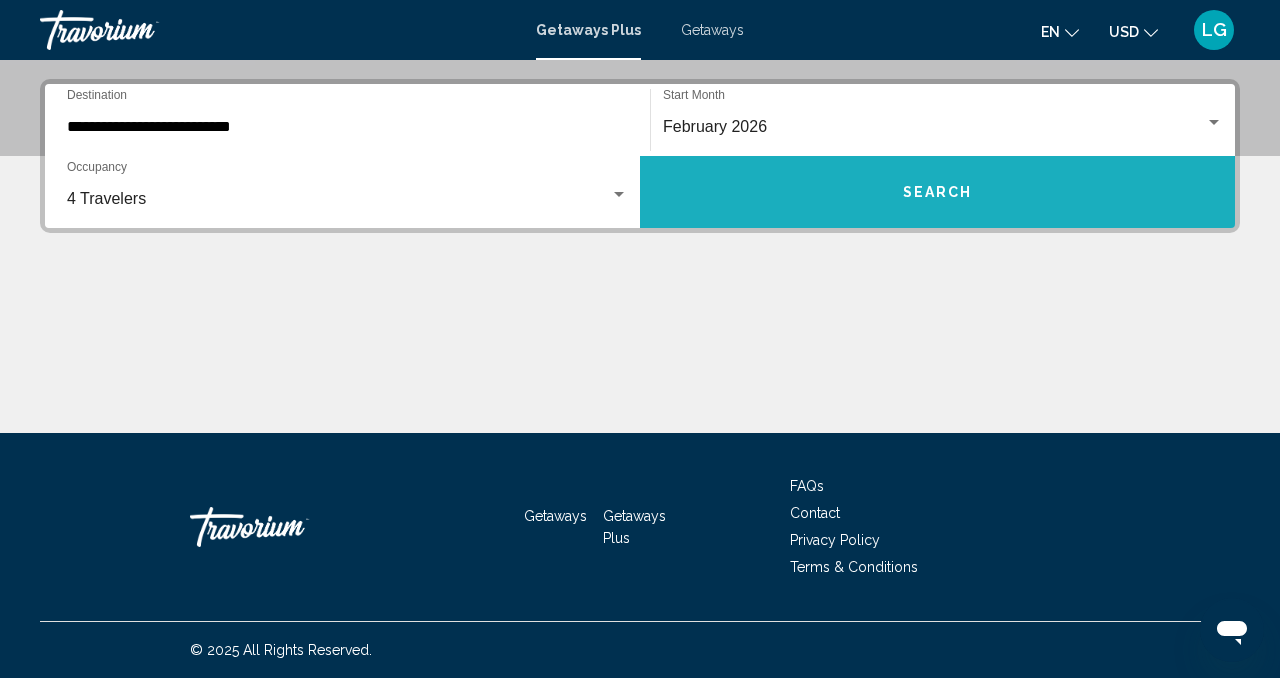 click on "Search" at bounding box center (937, 192) 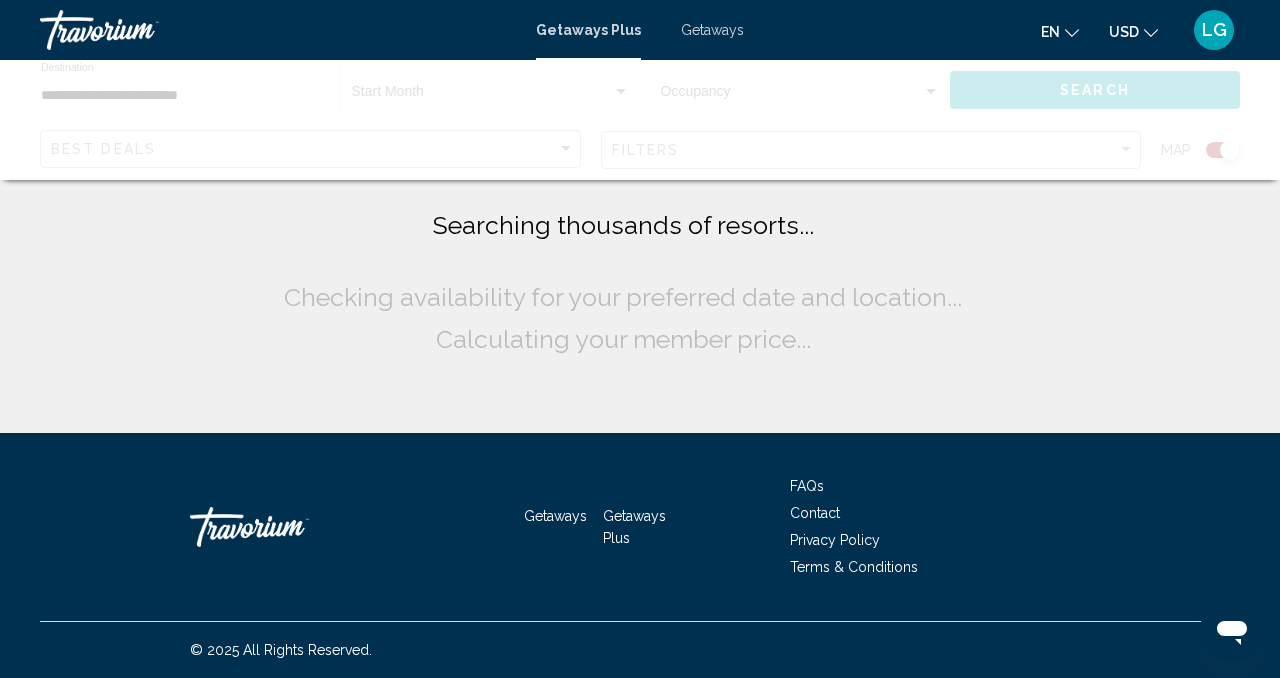 scroll, scrollTop: 0, scrollLeft: 0, axis: both 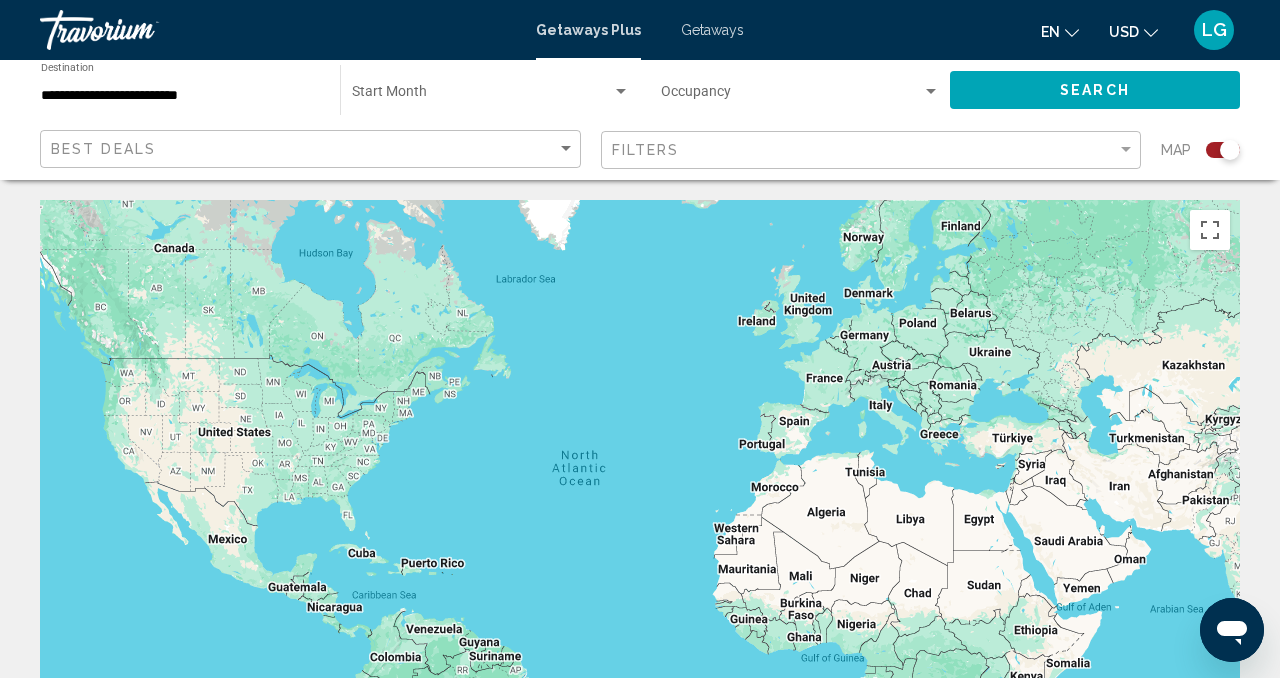 click 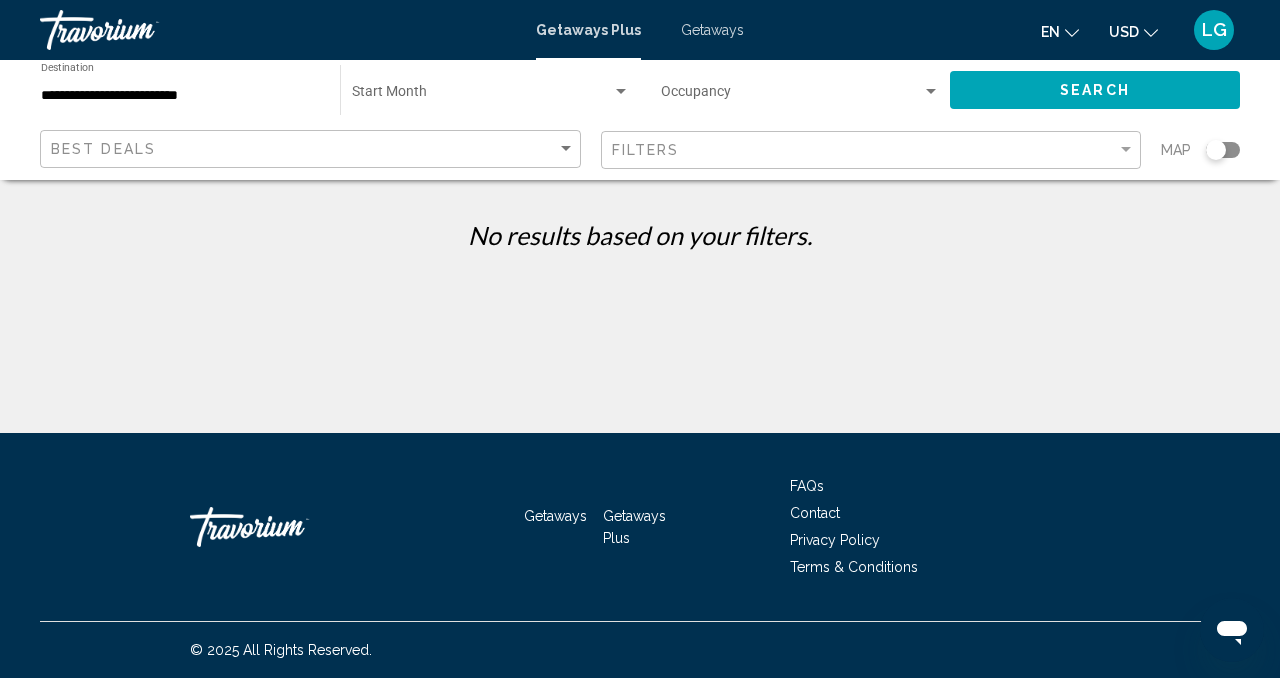 click on "Best Deals" 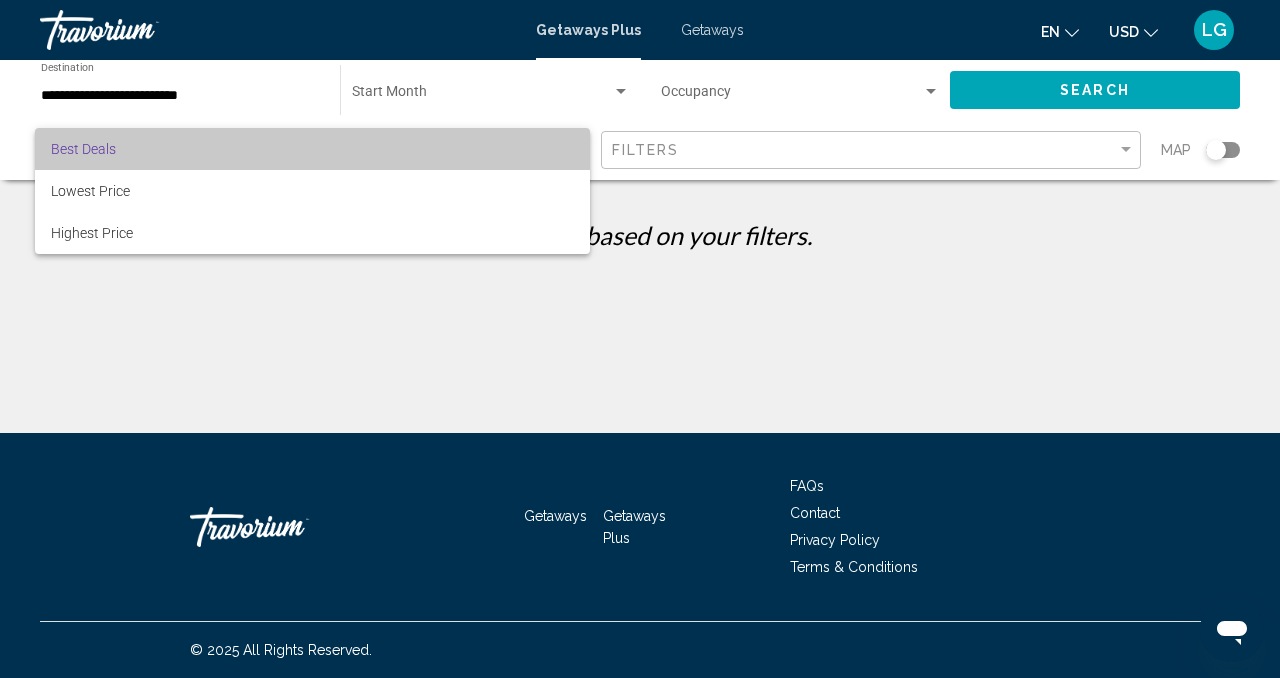 click on "Best Deals" at bounding box center [312, 149] 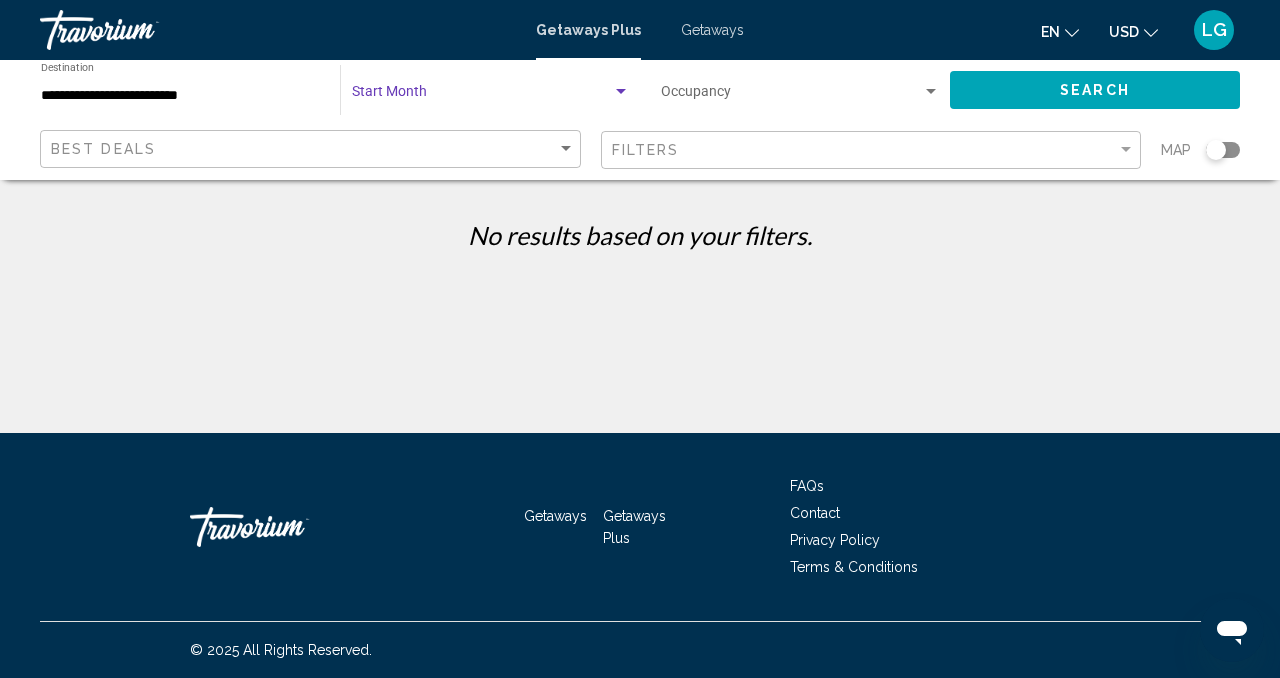 click at bounding box center [482, 96] 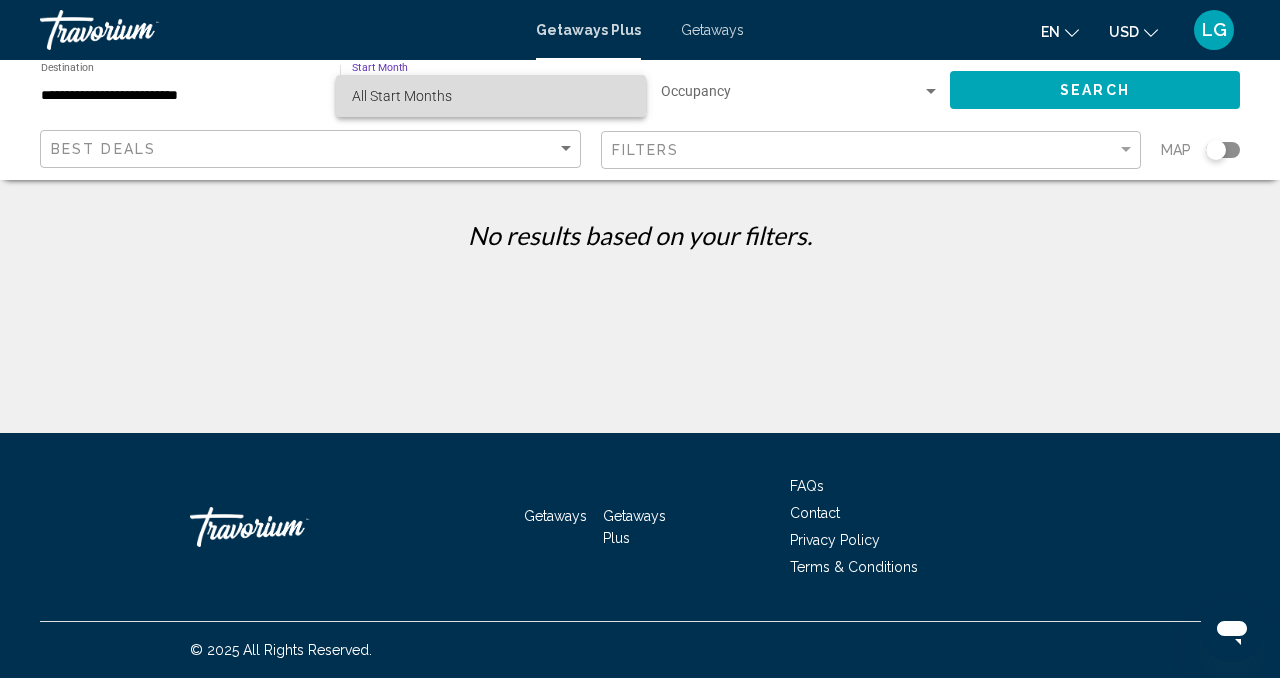 click on "All Start Months" at bounding box center [402, 96] 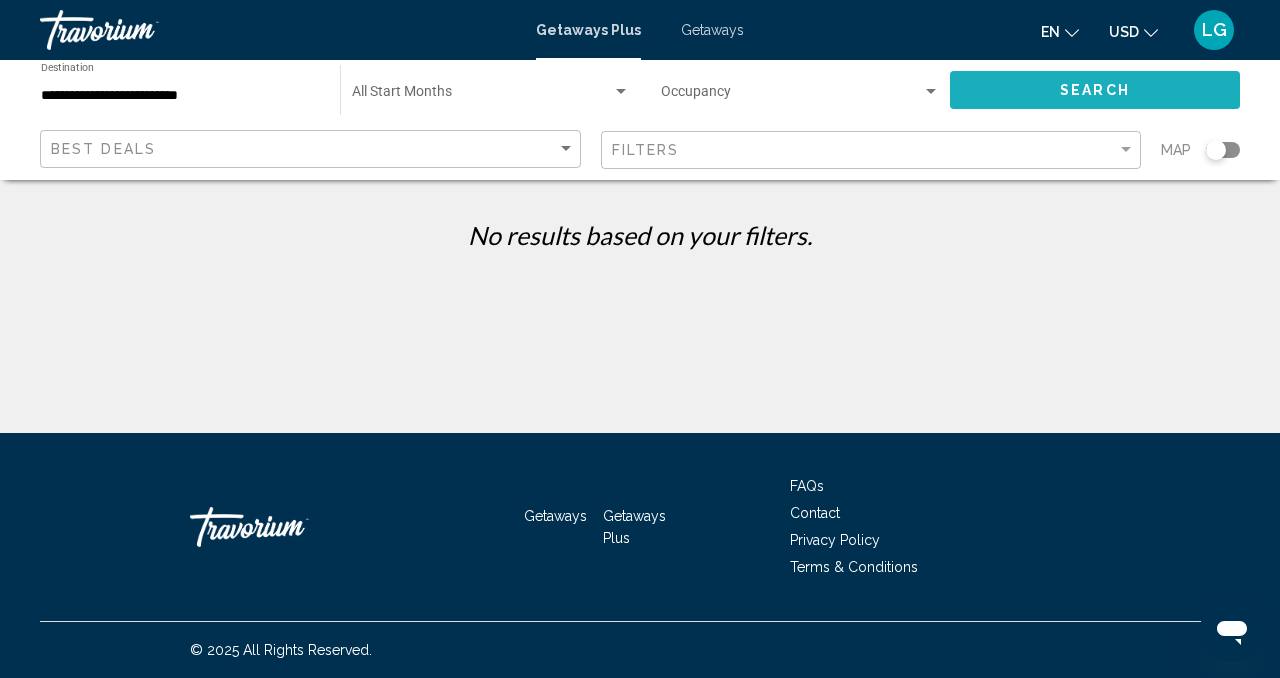 click on "Search" 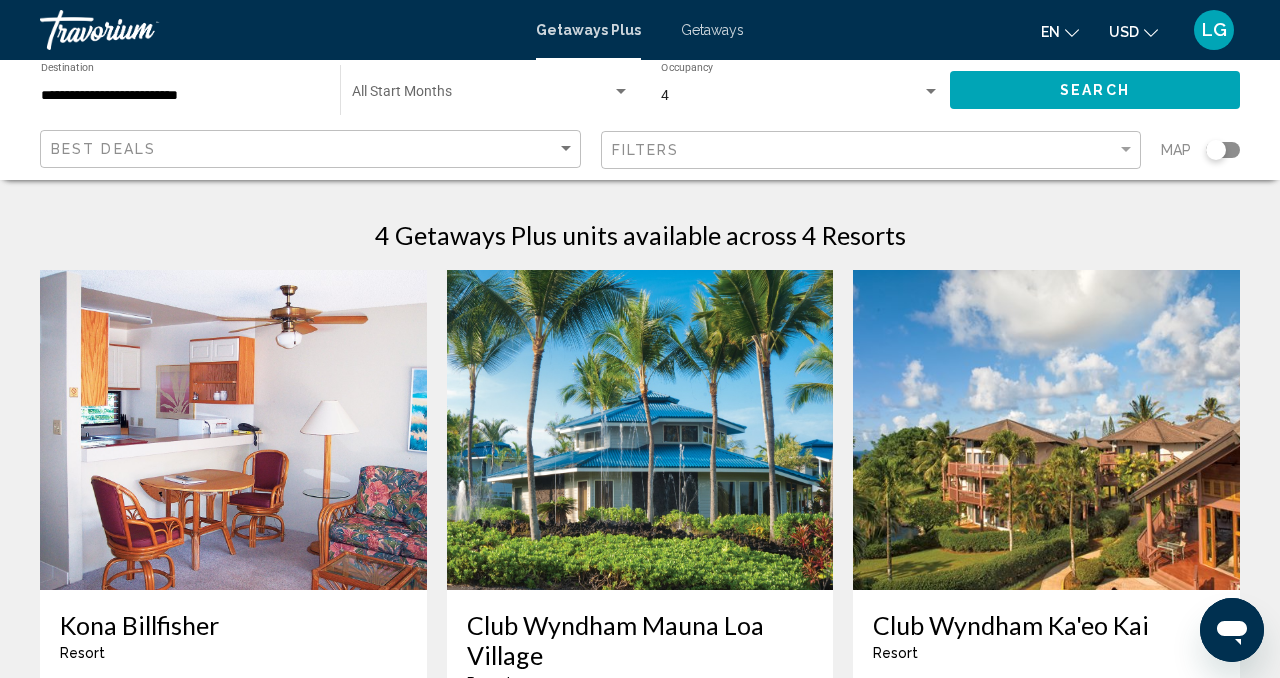 click at bounding box center (482, 96) 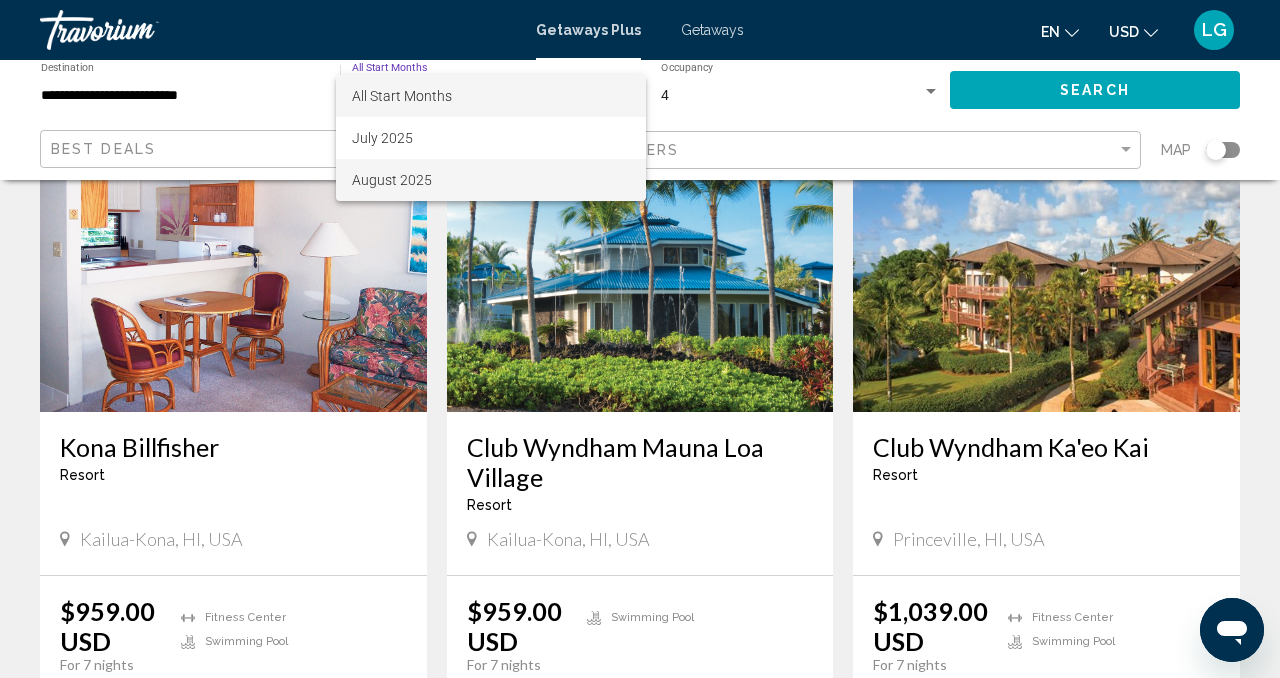 scroll, scrollTop: 182, scrollLeft: 0, axis: vertical 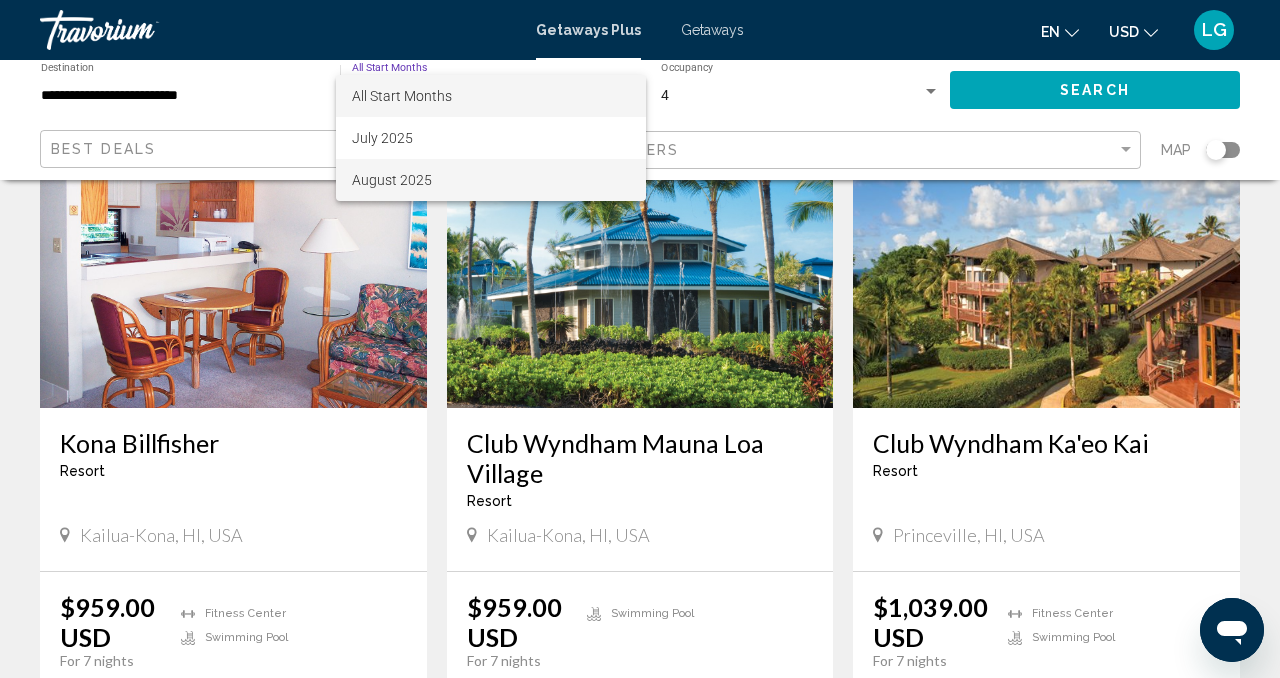 click on "All Start Months" at bounding box center (402, 96) 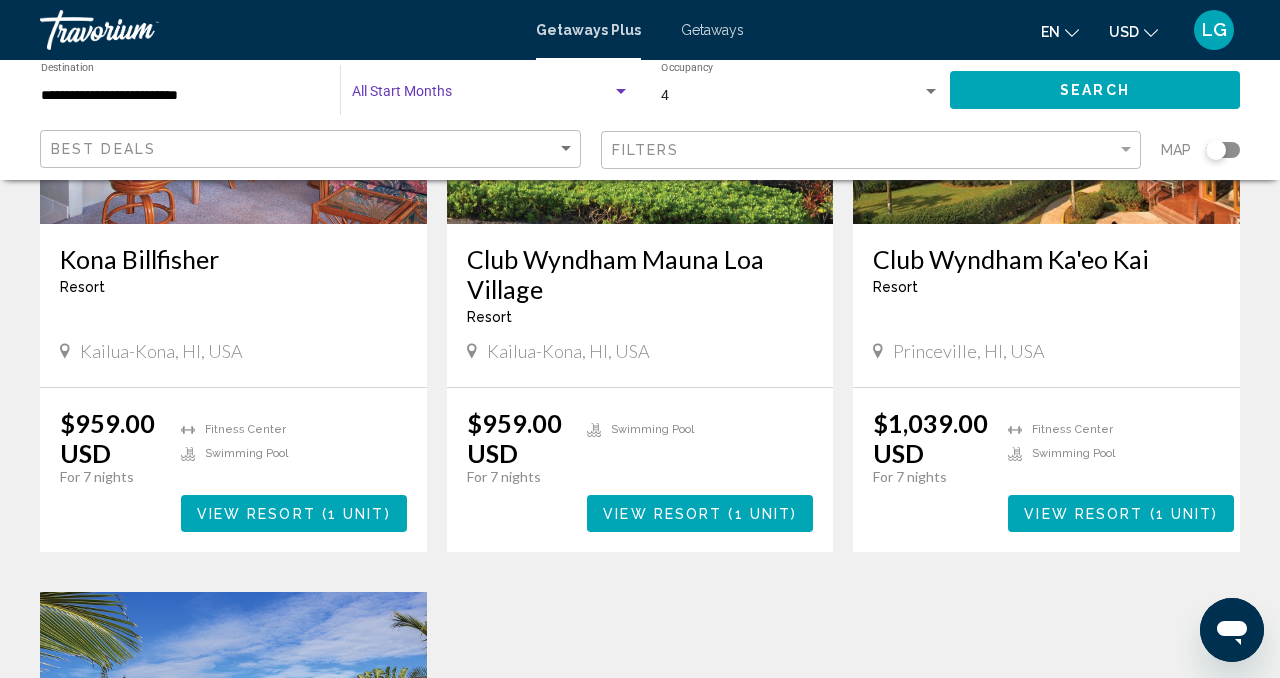 scroll, scrollTop: 367, scrollLeft: 0, axis: vertical 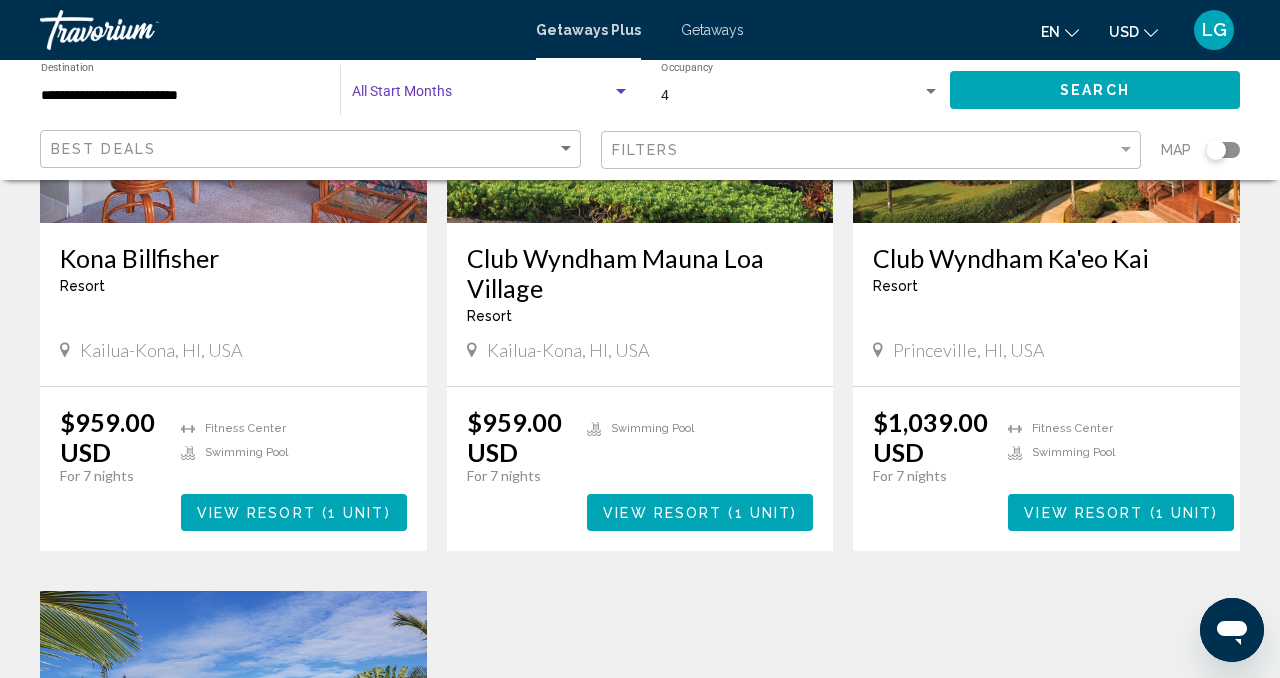 click at bounding box center [482, 96] 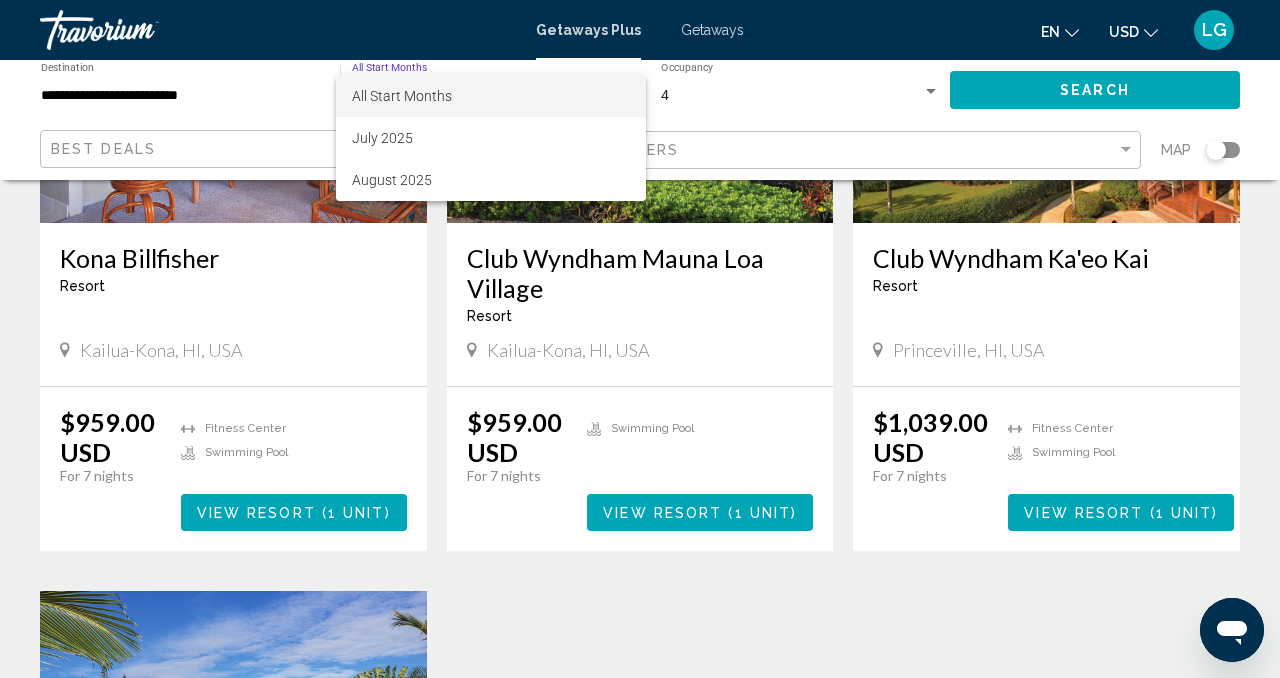 click on "All Start Months" at bounding box center (402, 96) 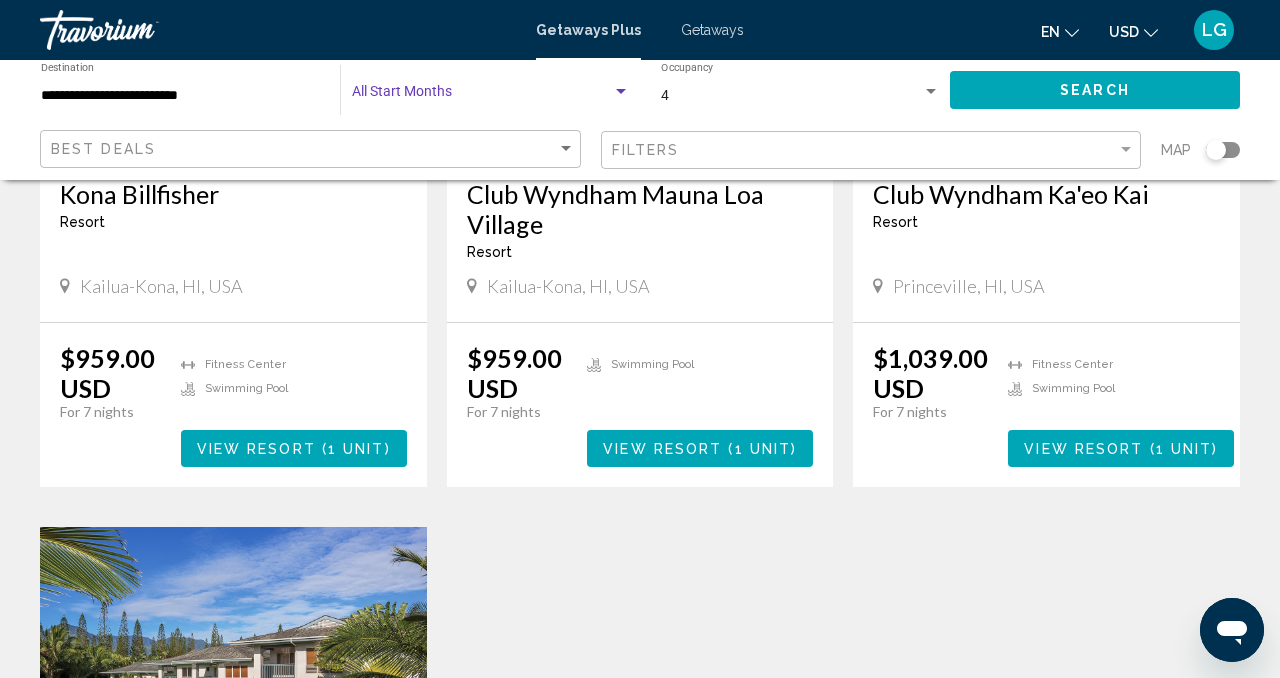 scroll, scrollTop: 0, scrollLeft: 0, axis: both 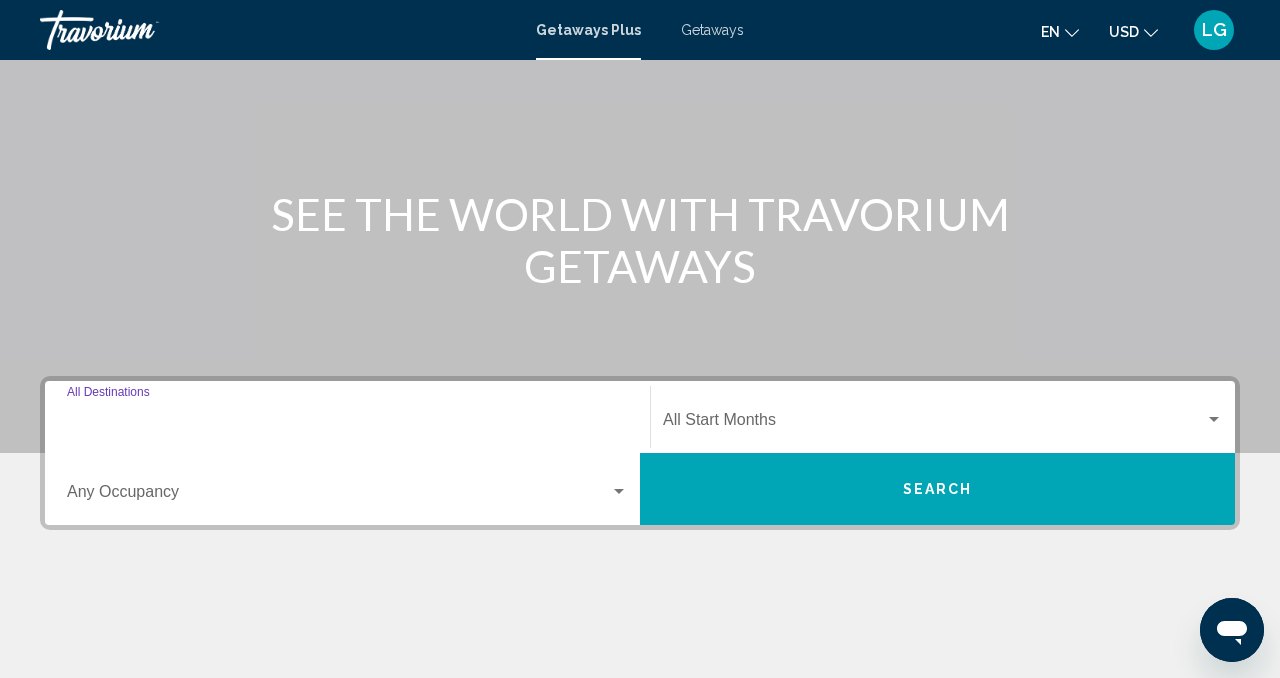 click on "Destination All Destinations" at bounding box center [347, 424] 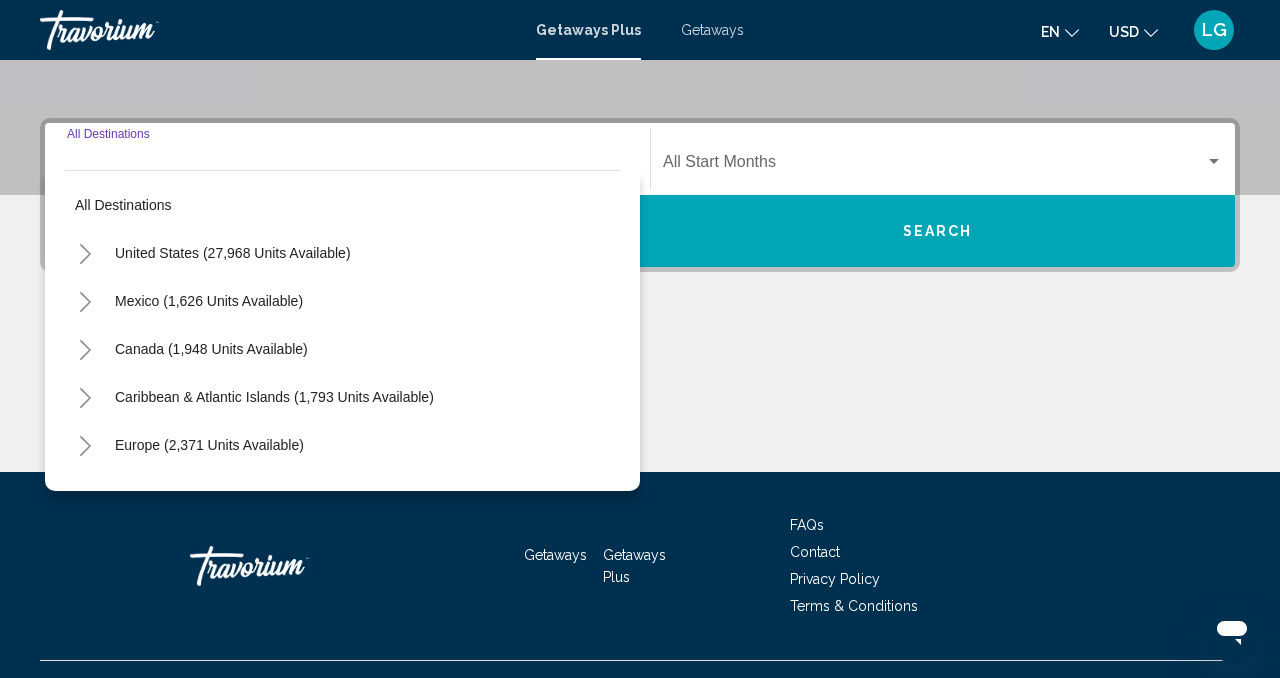 scroll, scrollTop: 444, scrollLeft: 0, axis: vertical 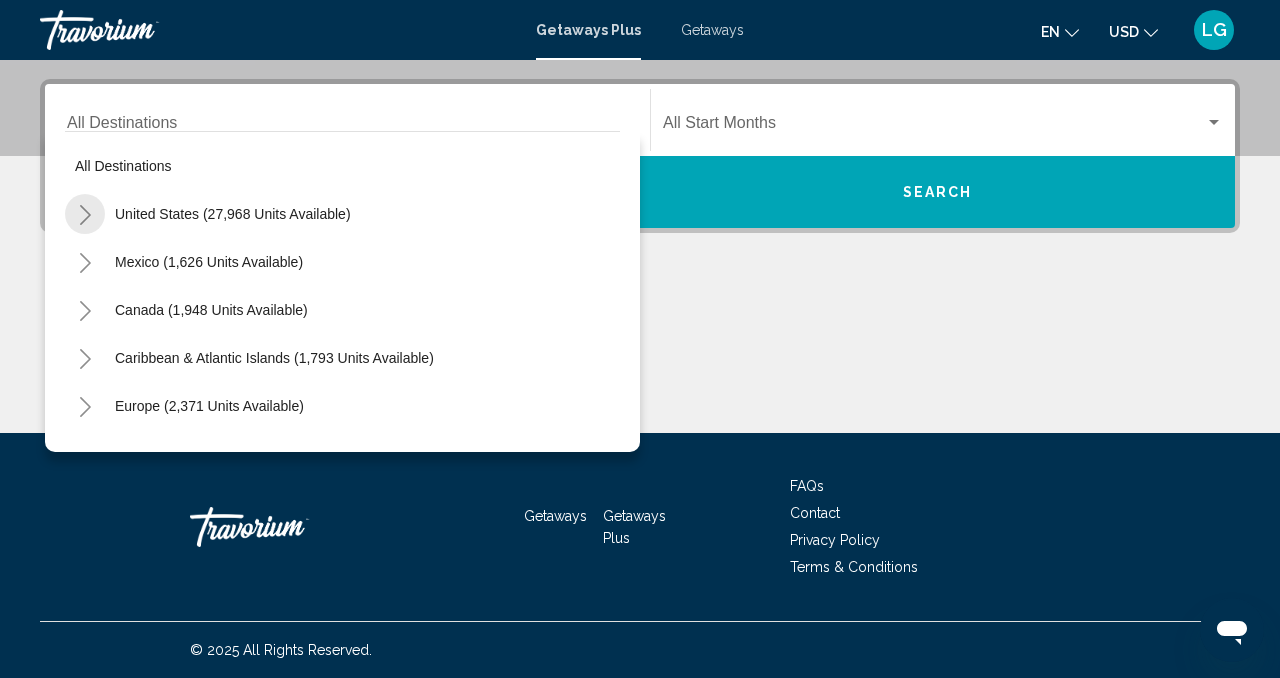 click 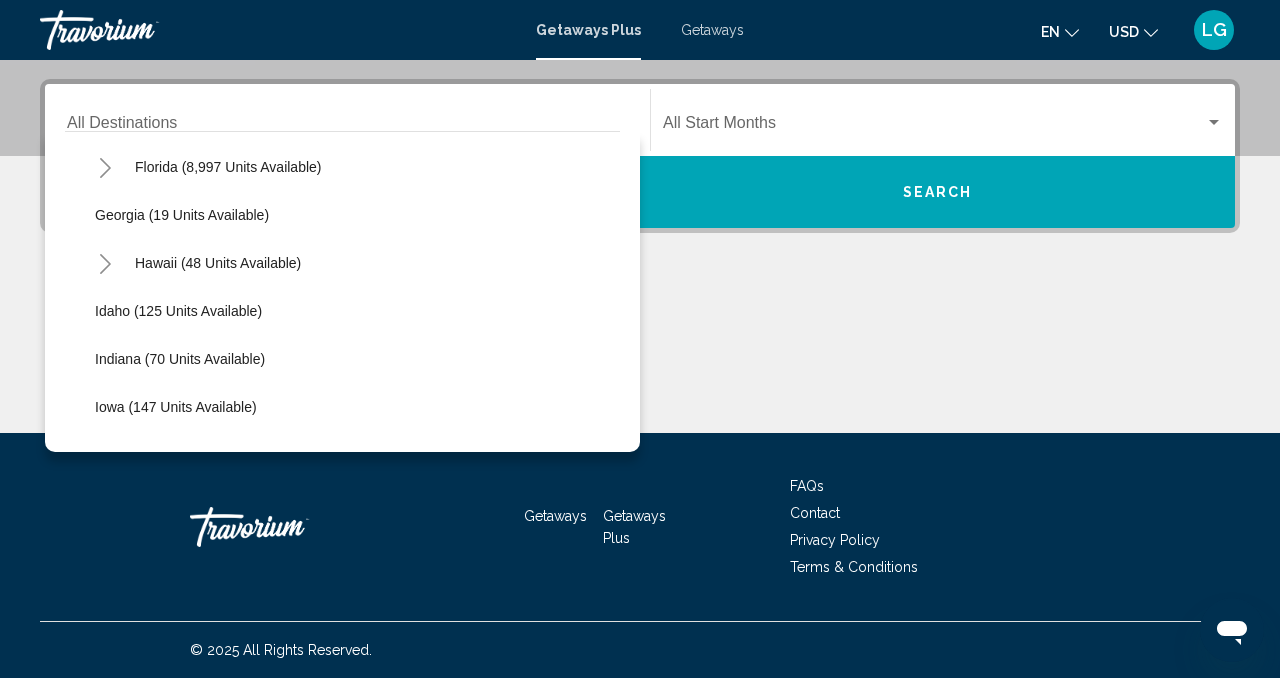 scroll, scrollTop: 312, scrollLeft: 0, axis: vertical 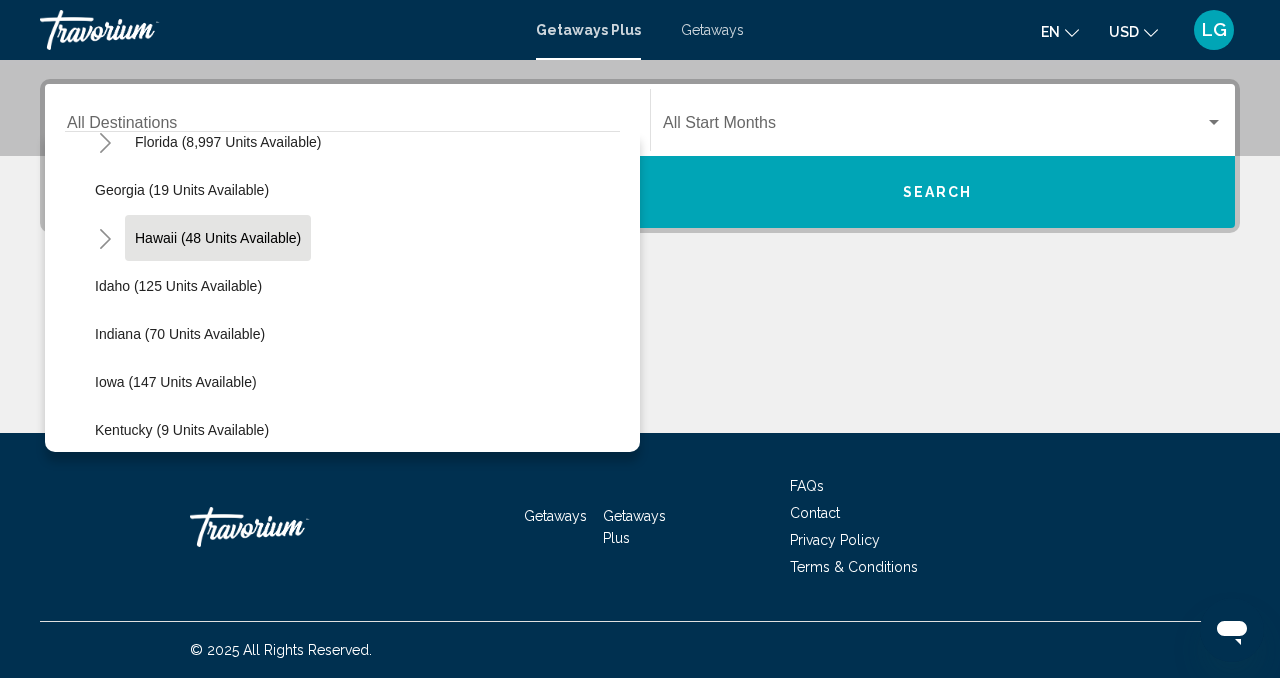 click on "Hawaii (48 units available)" 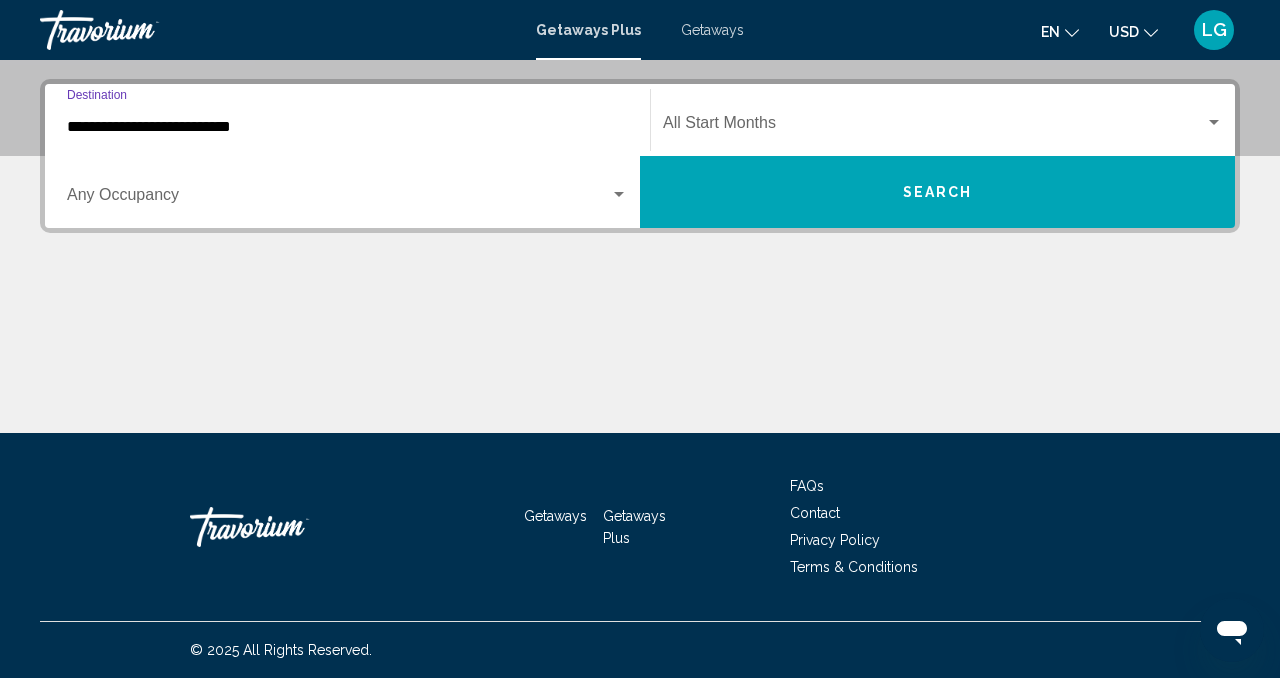 click at bounding box center [338, 199] 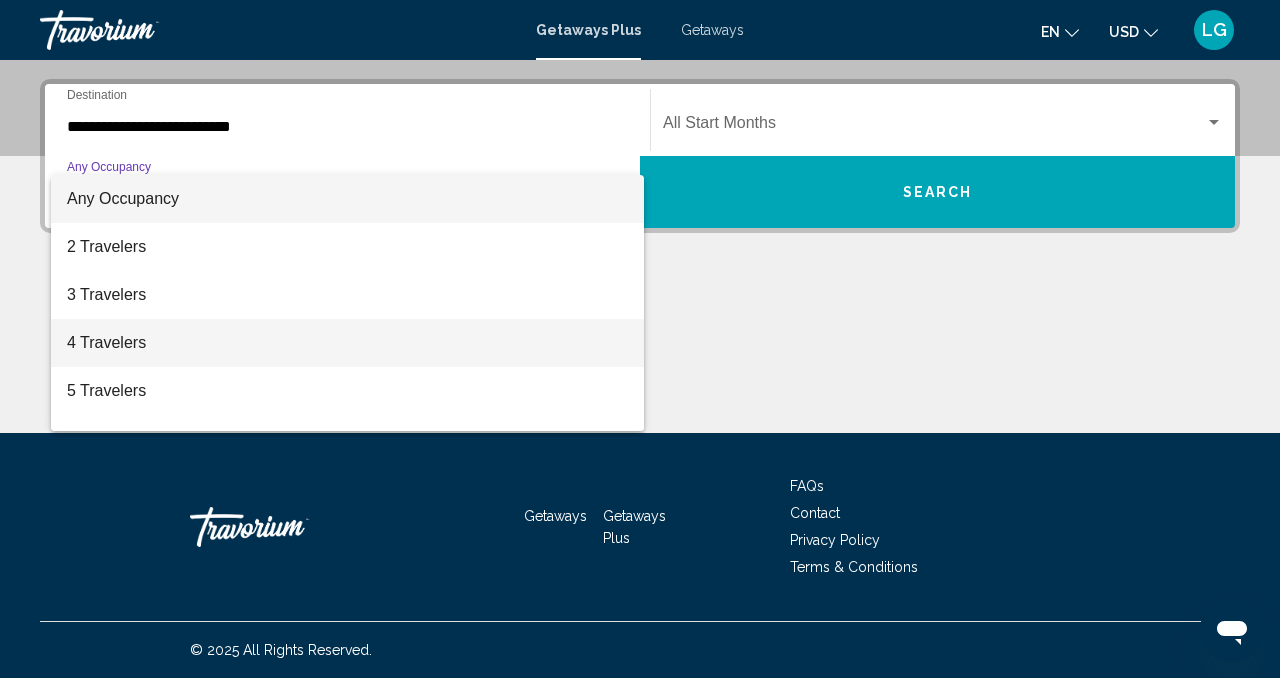click on "4 Travelers" at bounding box center (347, 343) 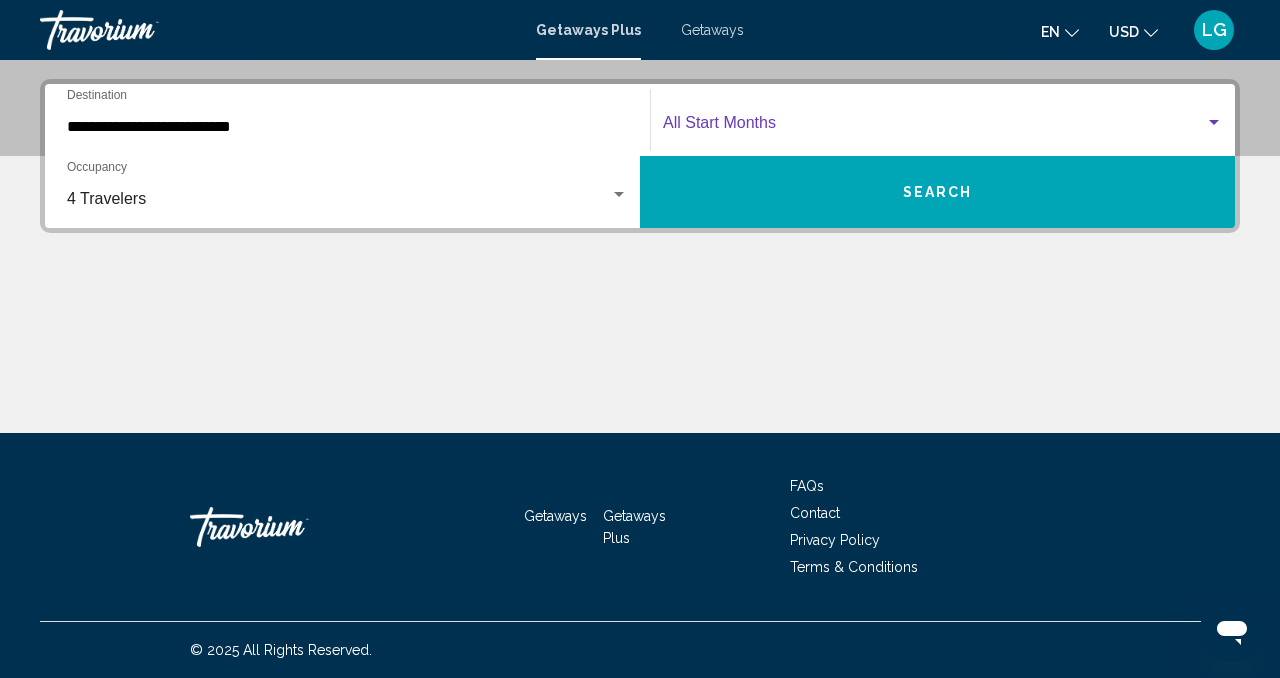 click at bounding box center (934, 127) 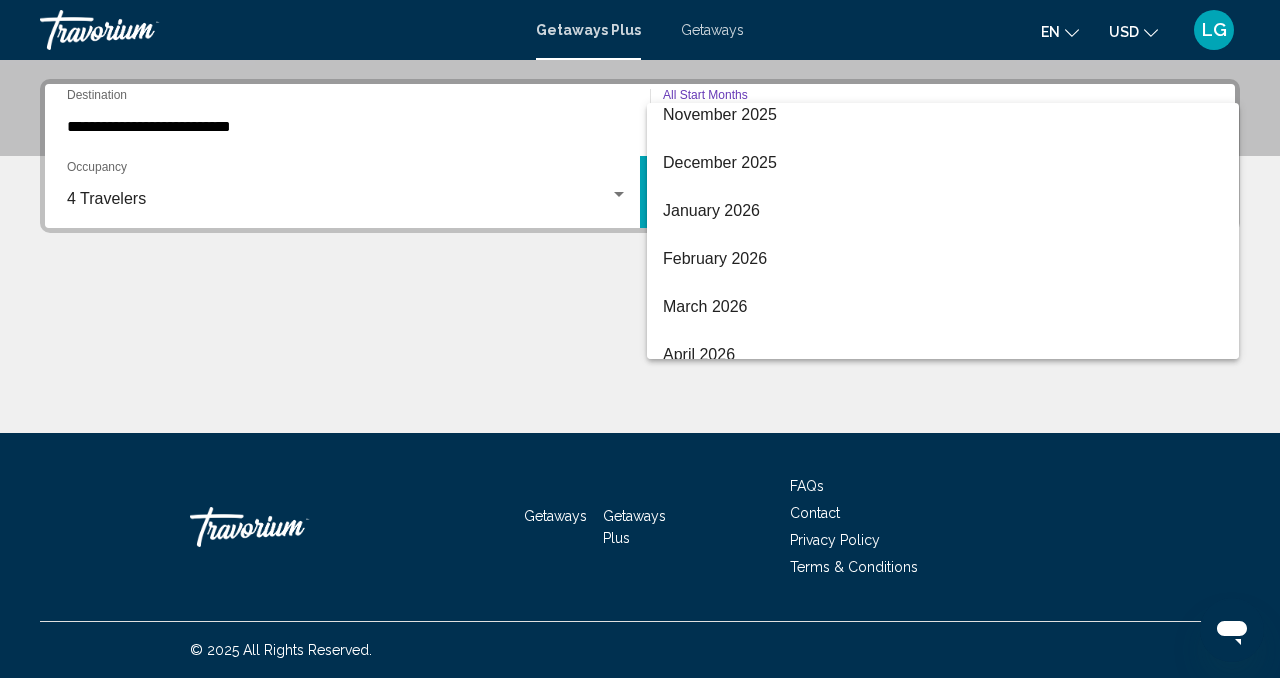 scroll, scrollTop: 254, scrollLeft: 0, axis: vertical 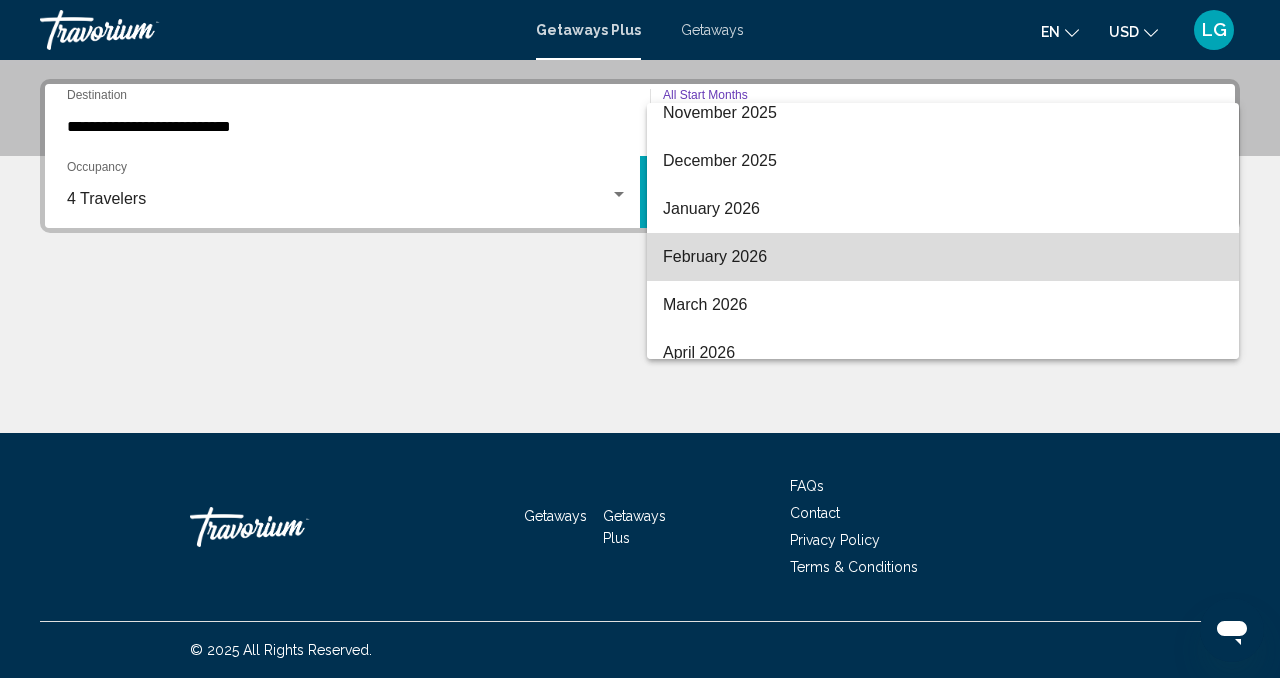 click on "February 2026" at bounding box center (943, 257) 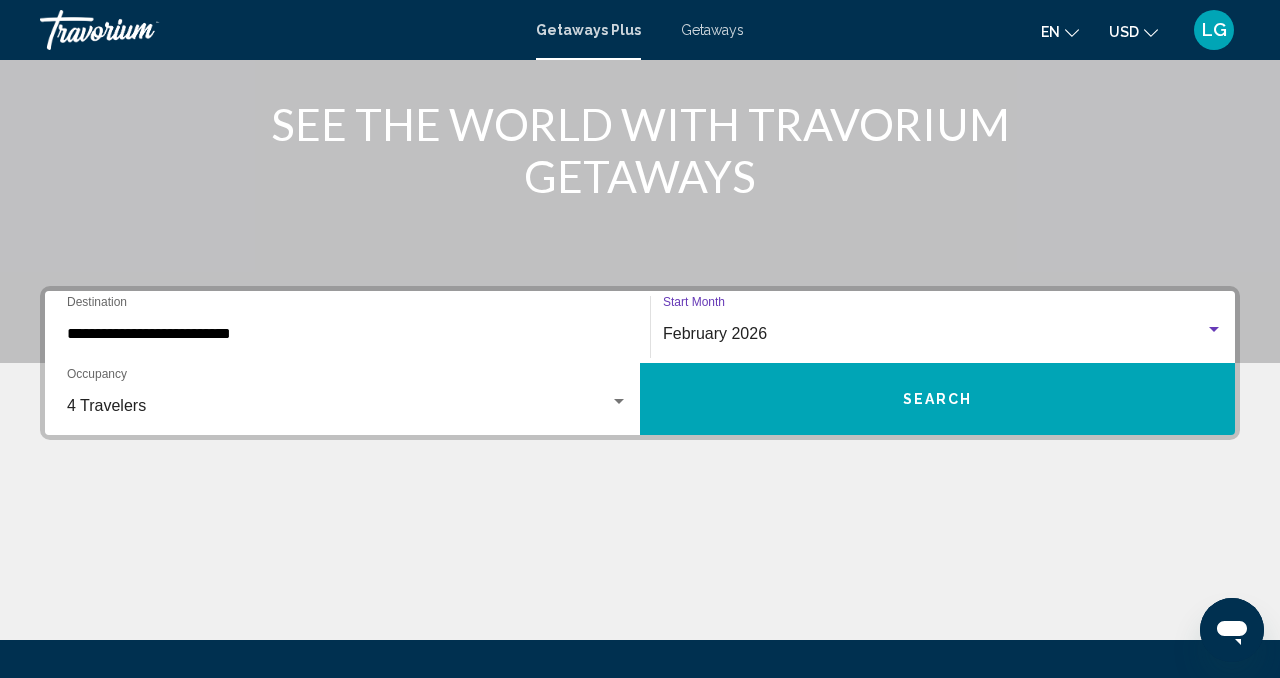 scroll, scrollTop: 219, scrollLeft: 0, axis: vertical 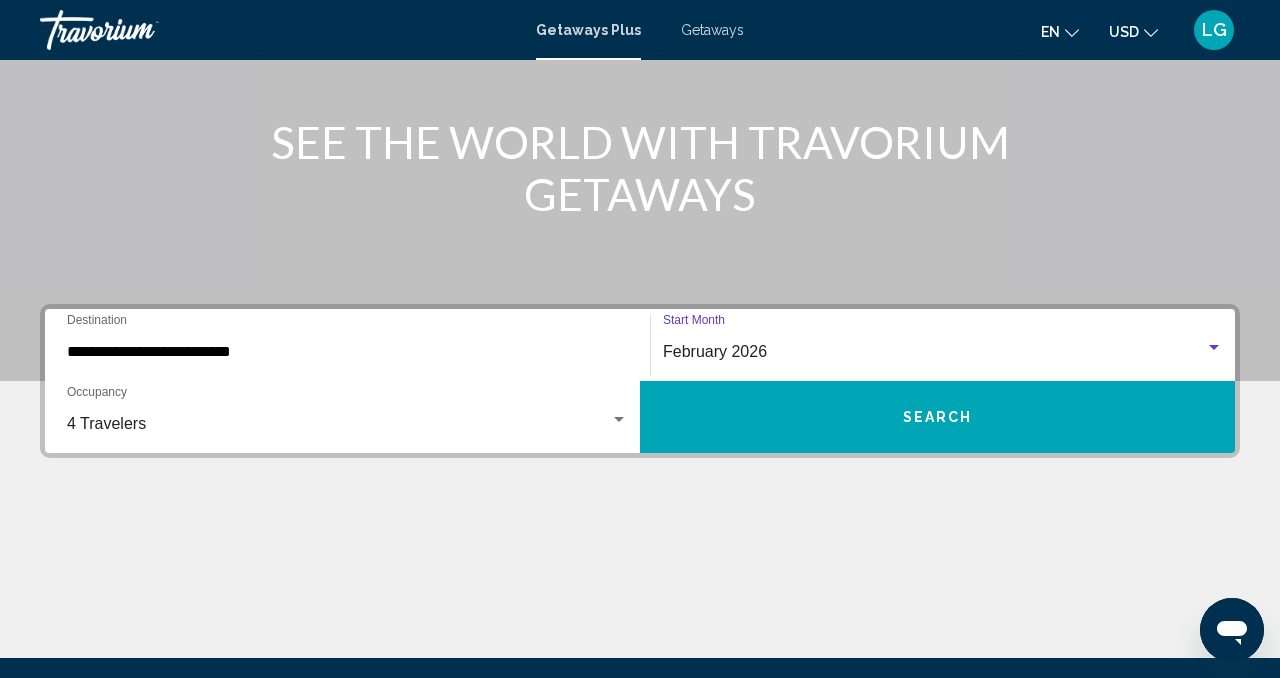 click on "Search" at bounding box center (937, 417) 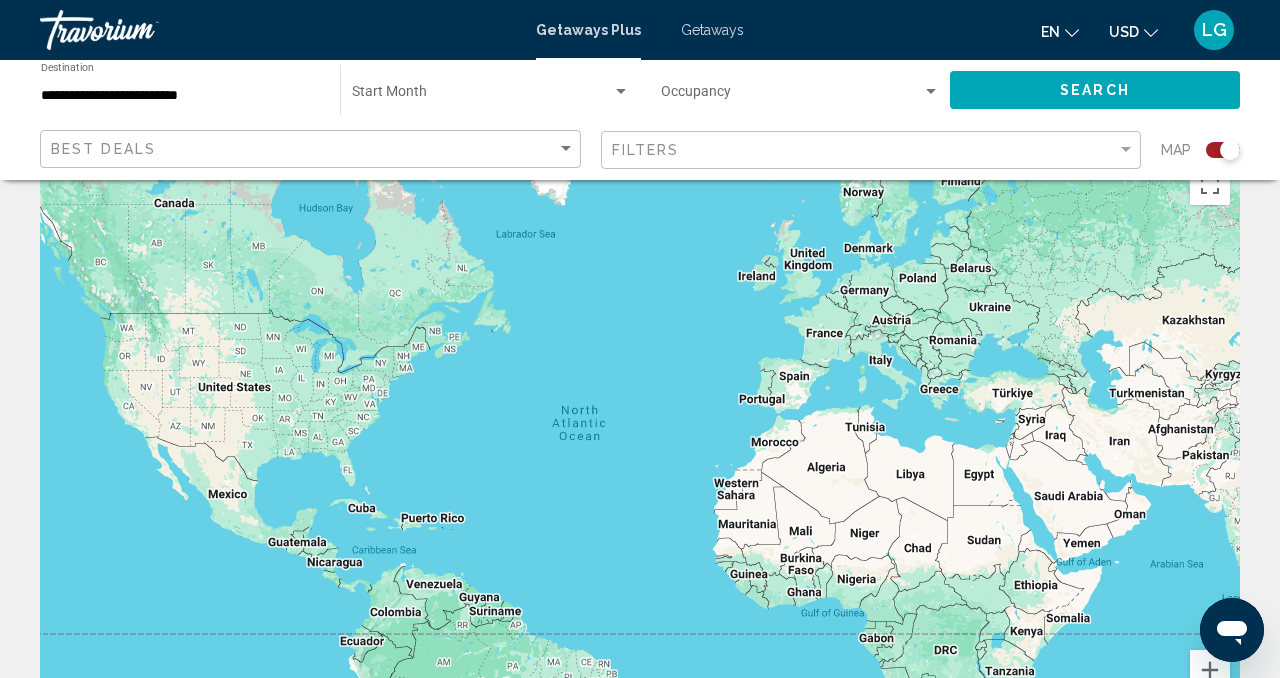 scroll, scrollTop: 0, scrollLeft: 0, axis: both 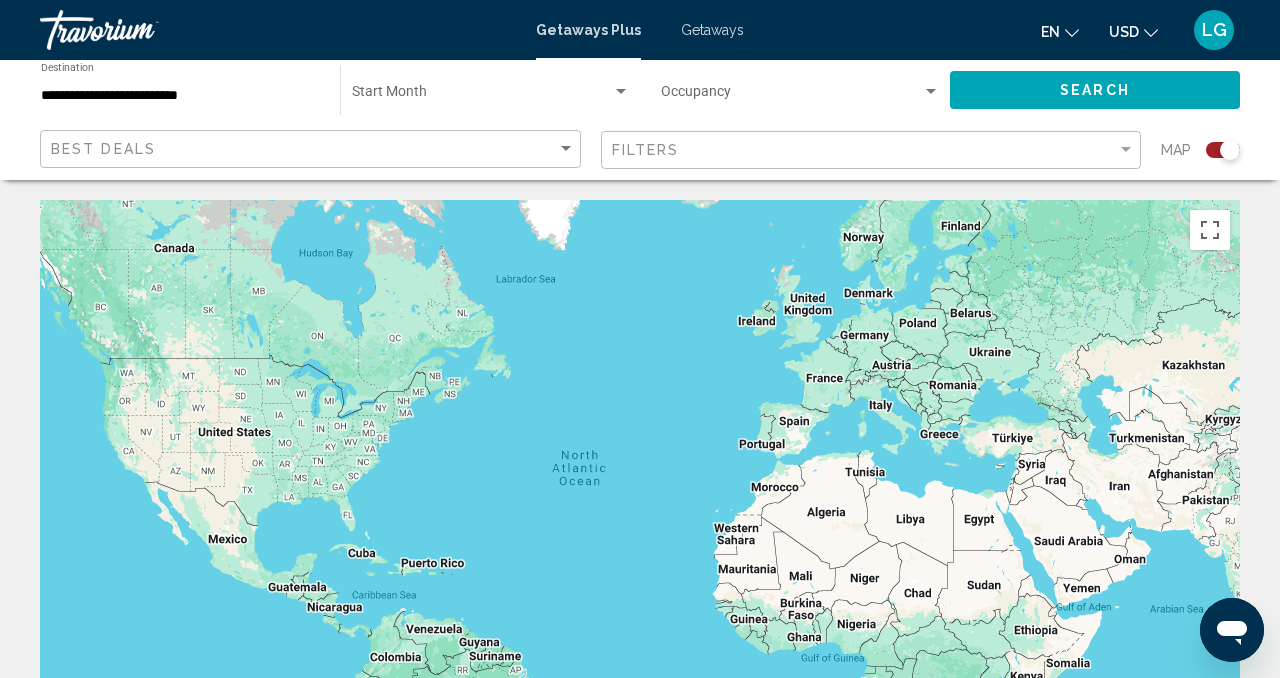click at bounding box center (791, 96) 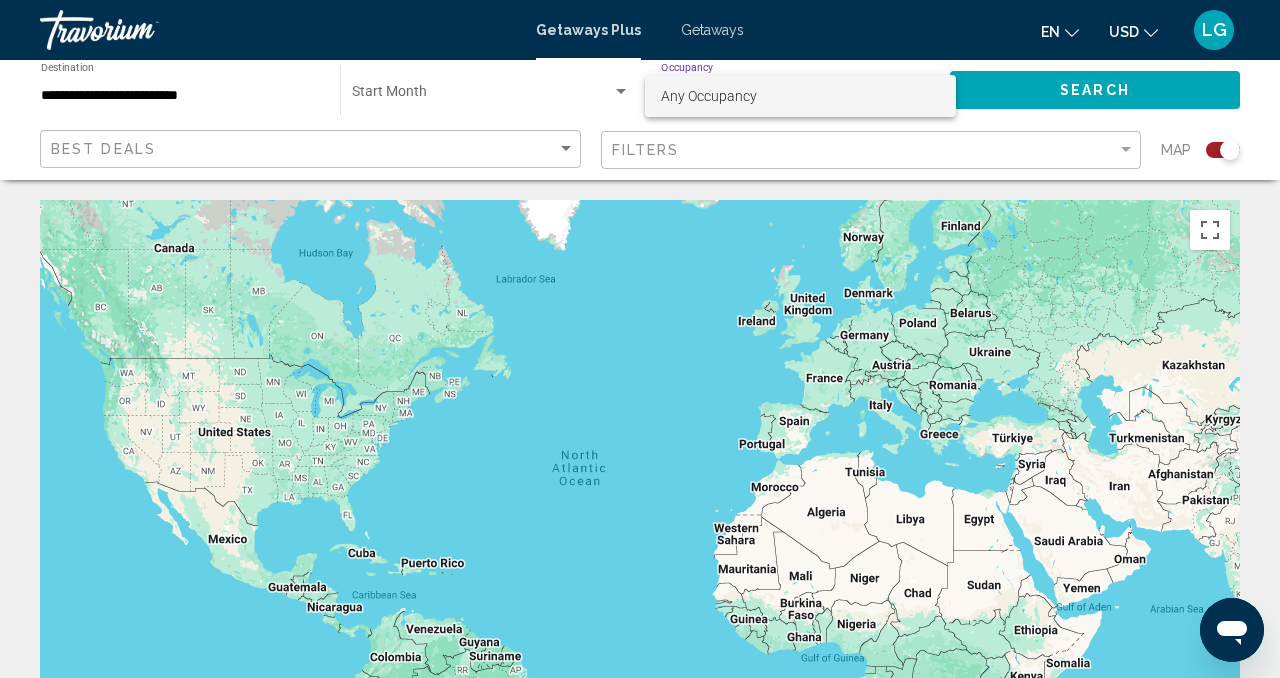 click on "Any Occupancy" at bounding box center [709, 96] 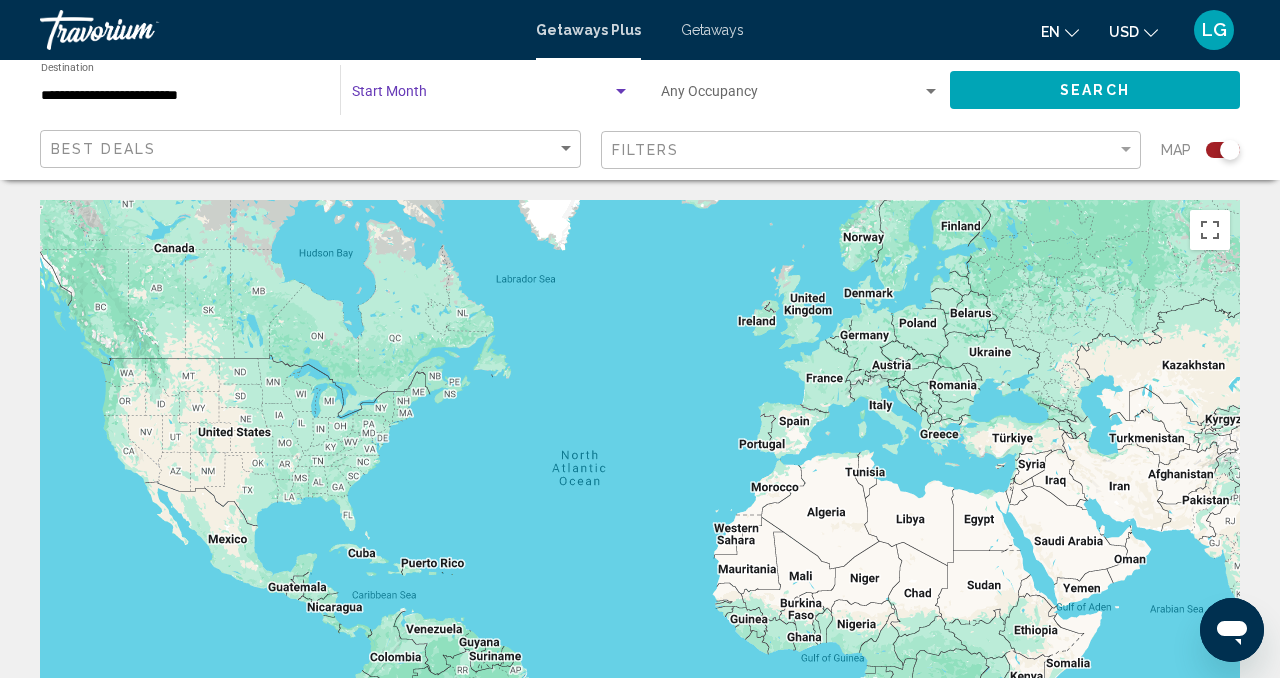 click at bounding box center (482, 96) 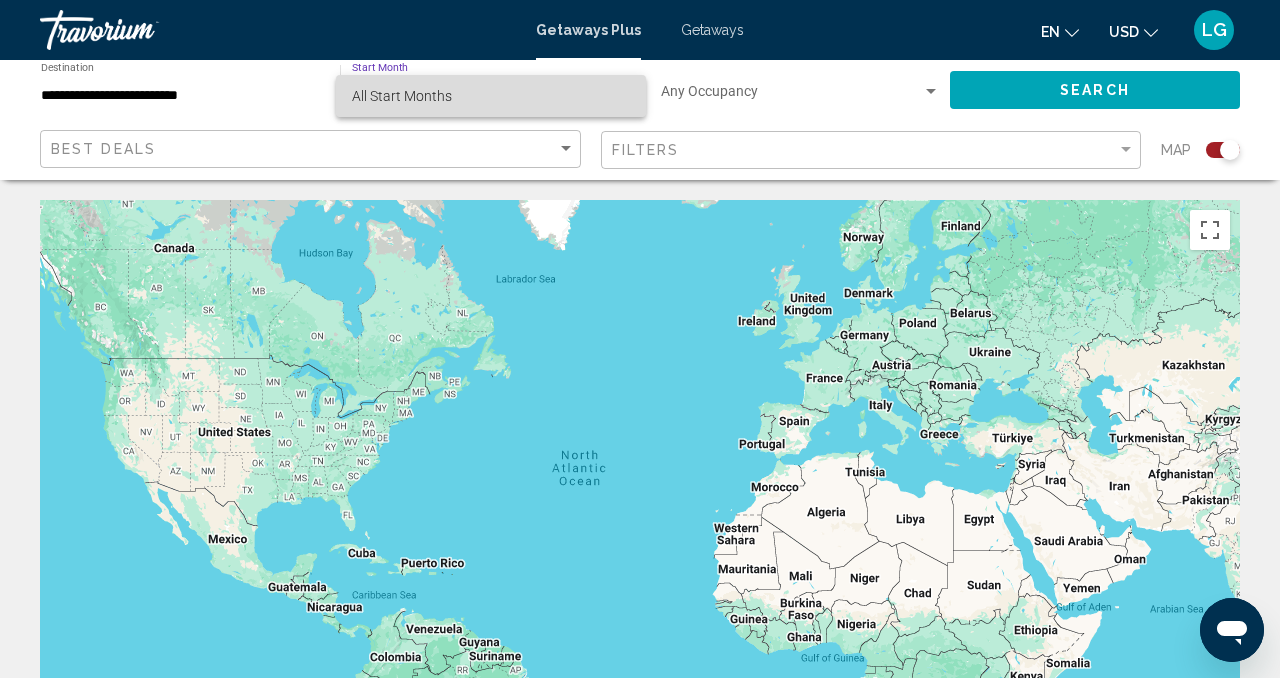 click on "All Start Months" at bounding box center [491, 96] 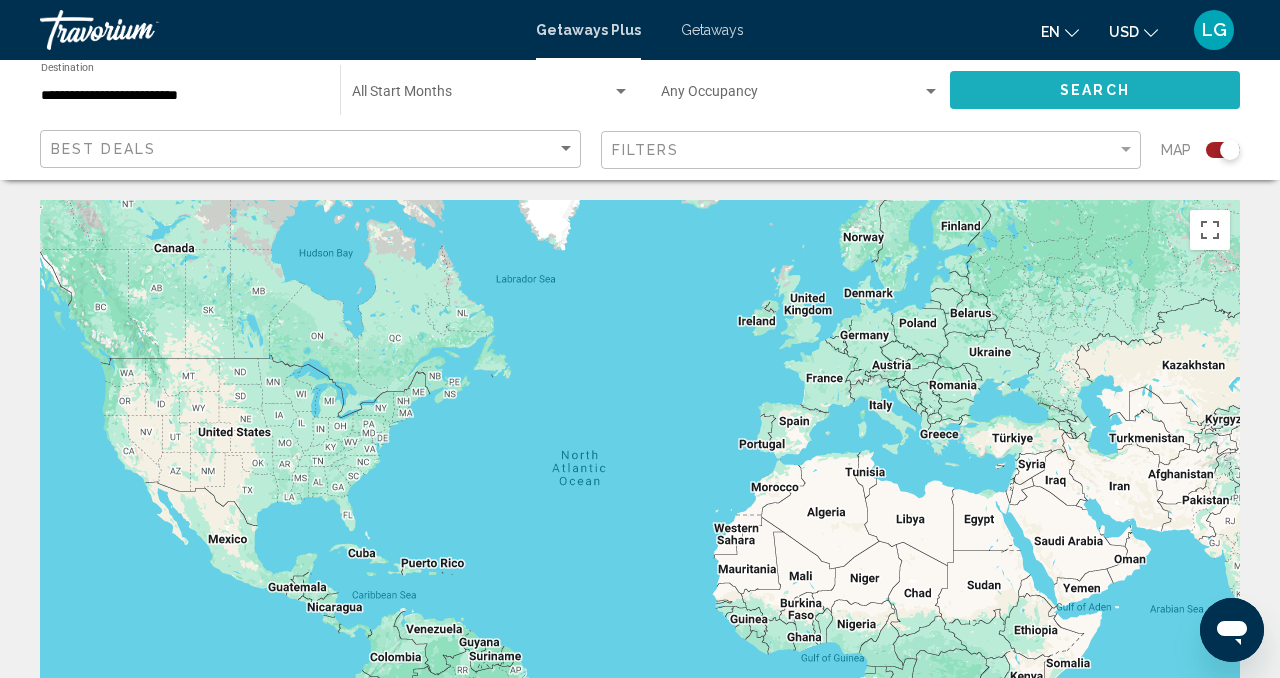 click on "Search" 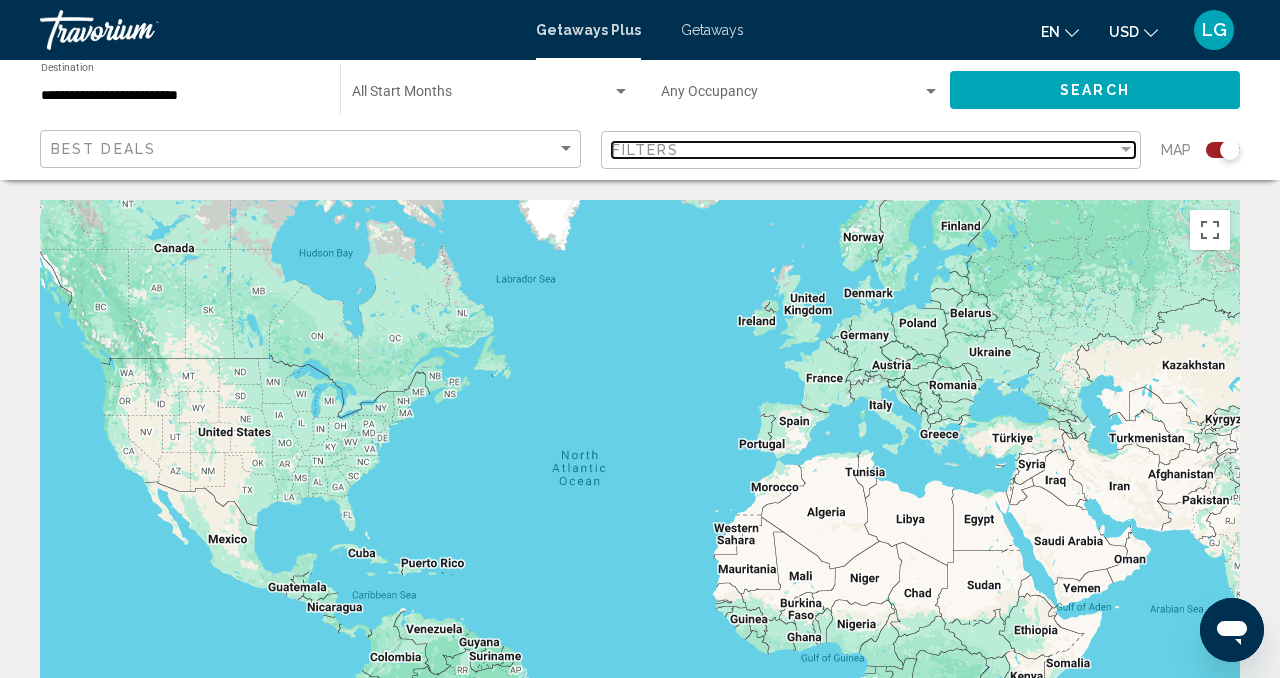 click on "Filters" at bounding box center [646, 150] 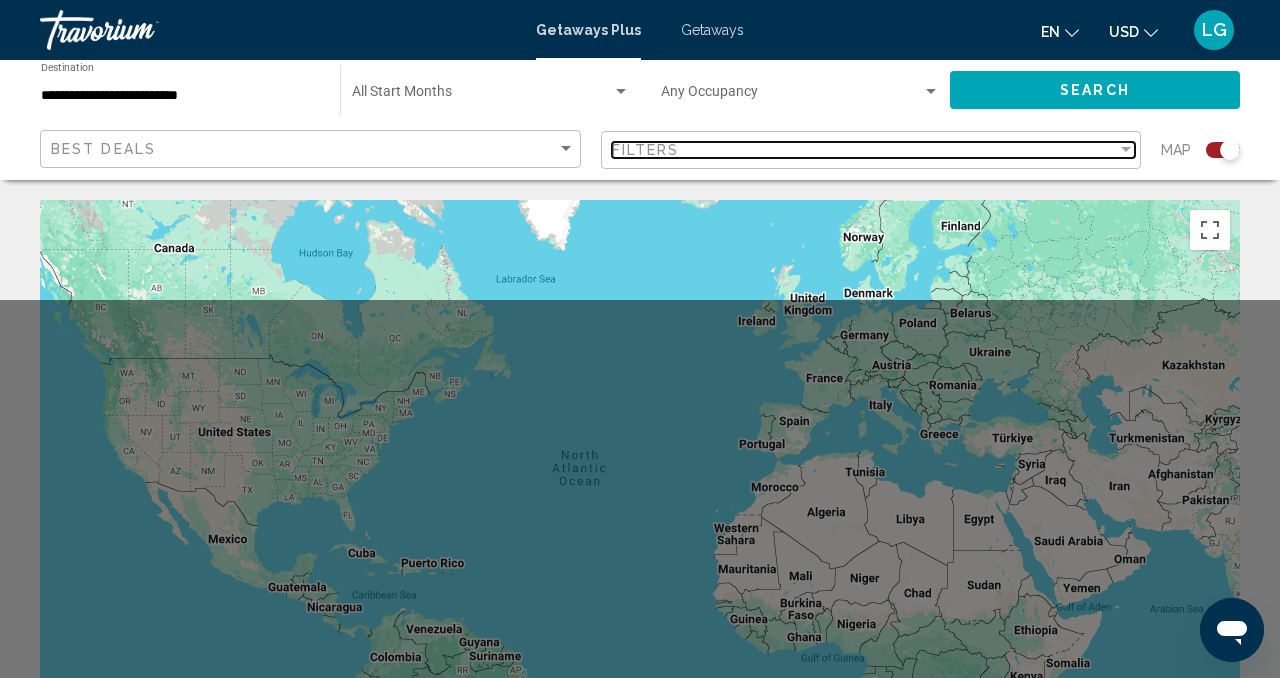 click on "Filters" at bounding box center (646, 150) 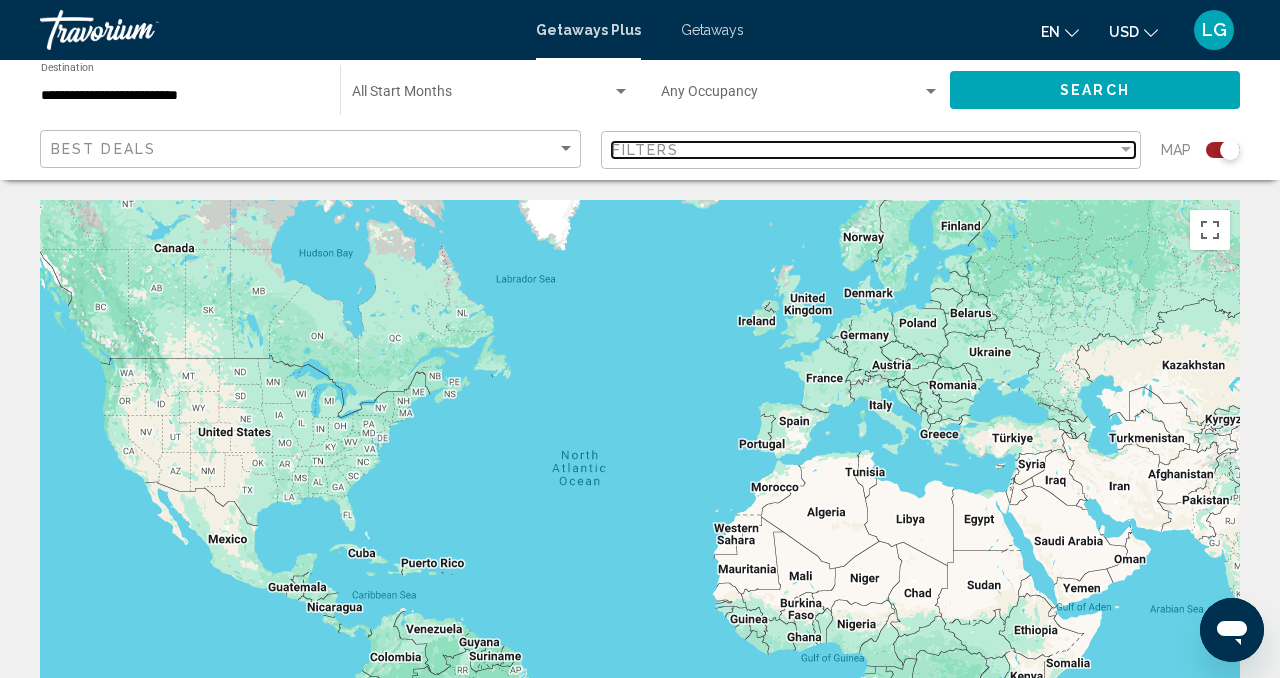 click on "Filters" at bounding box center [646, 150] 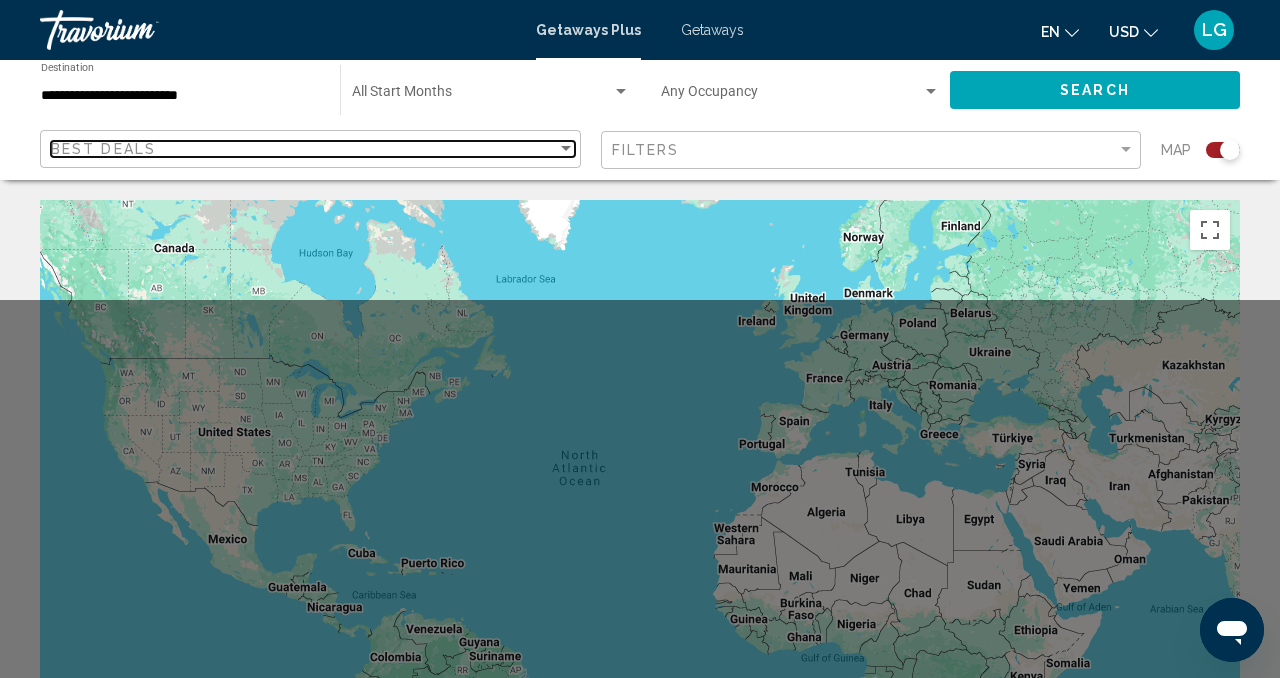 click on "Best Deals" at bounding box center [304, 149] 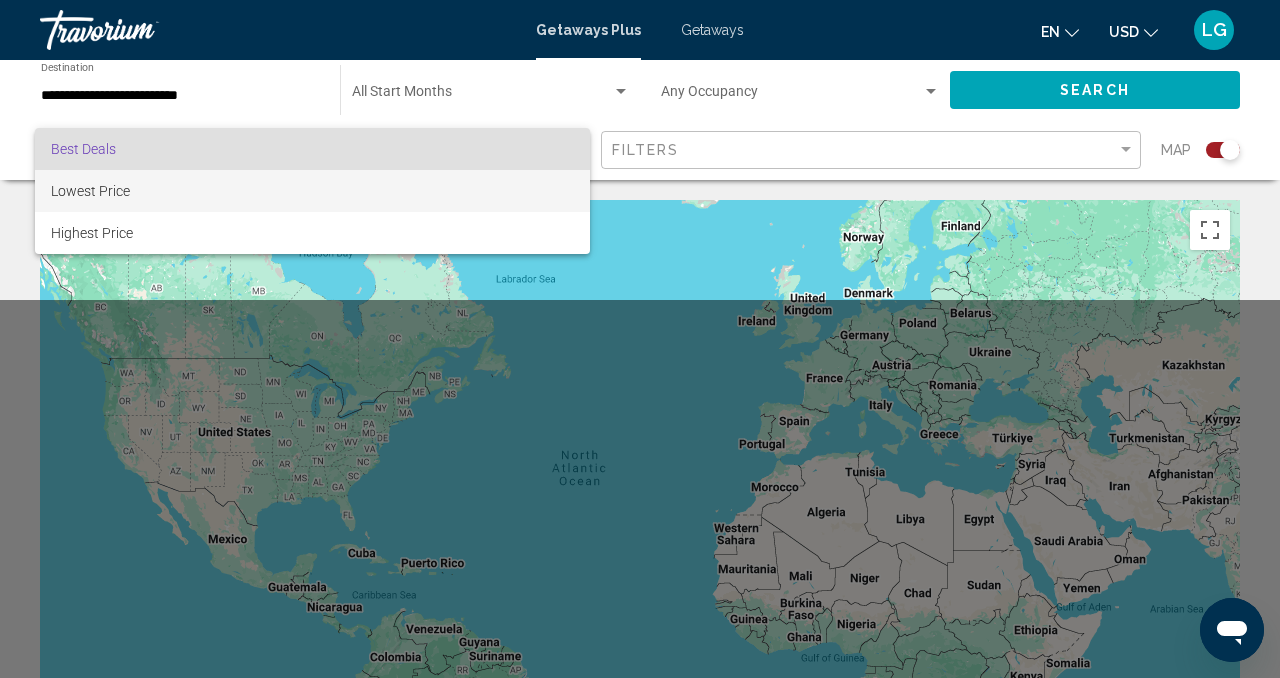 click on "Lowest Price" at bounding box center [312, 191] 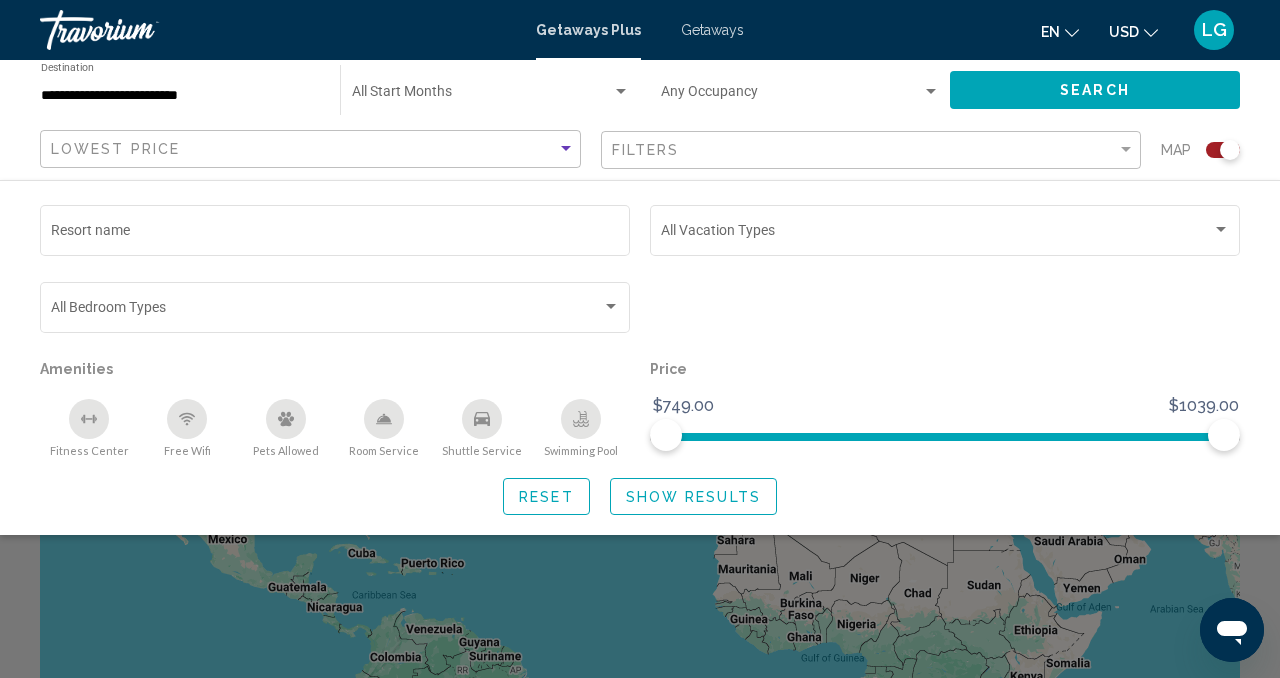 click on "Show Results" 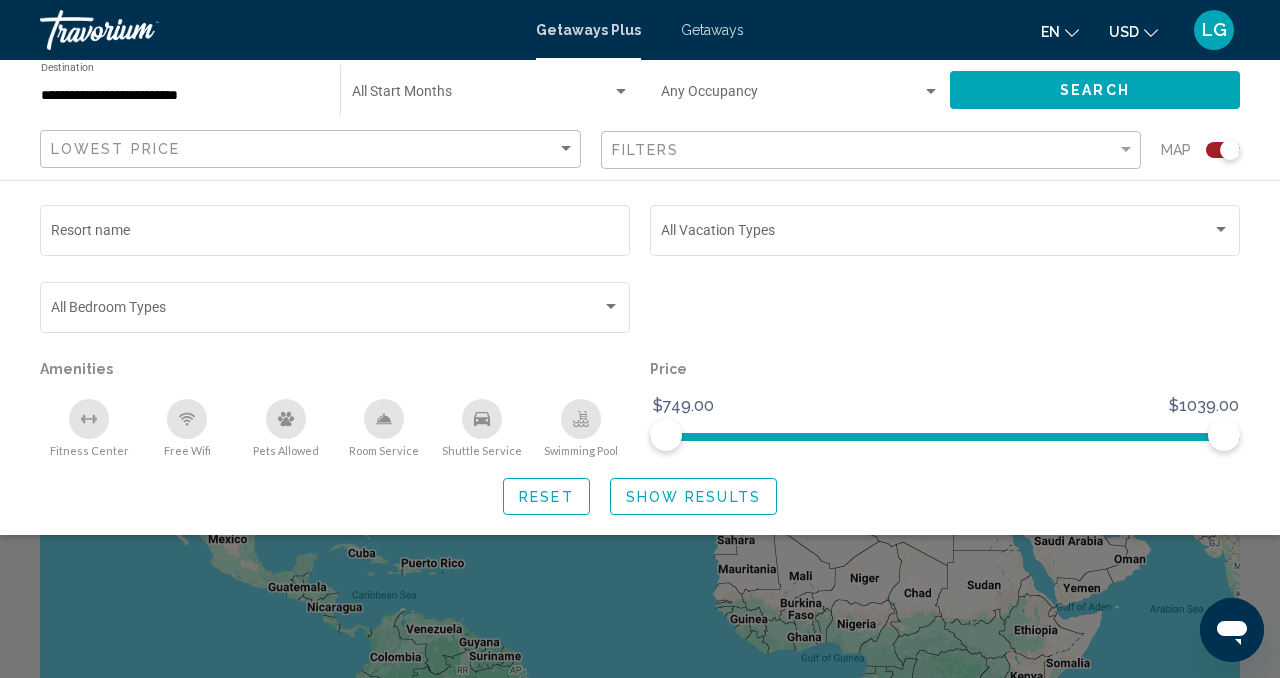 click on "Show Results" 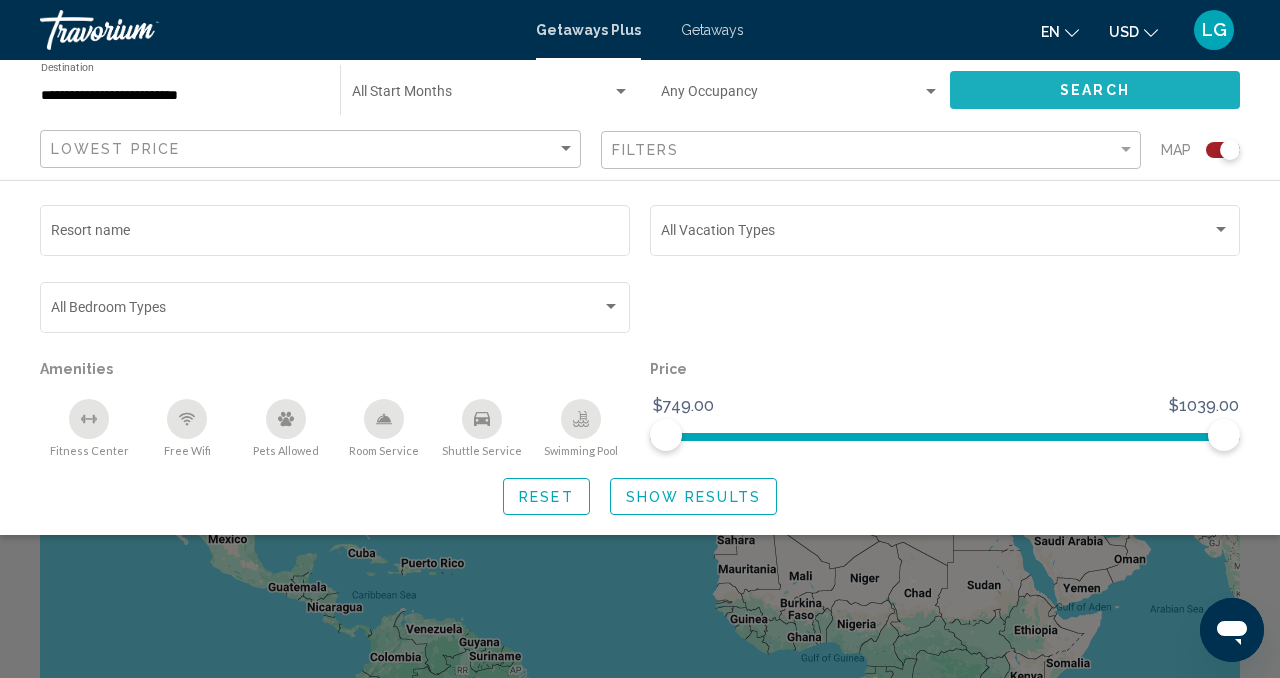 click on "Search" 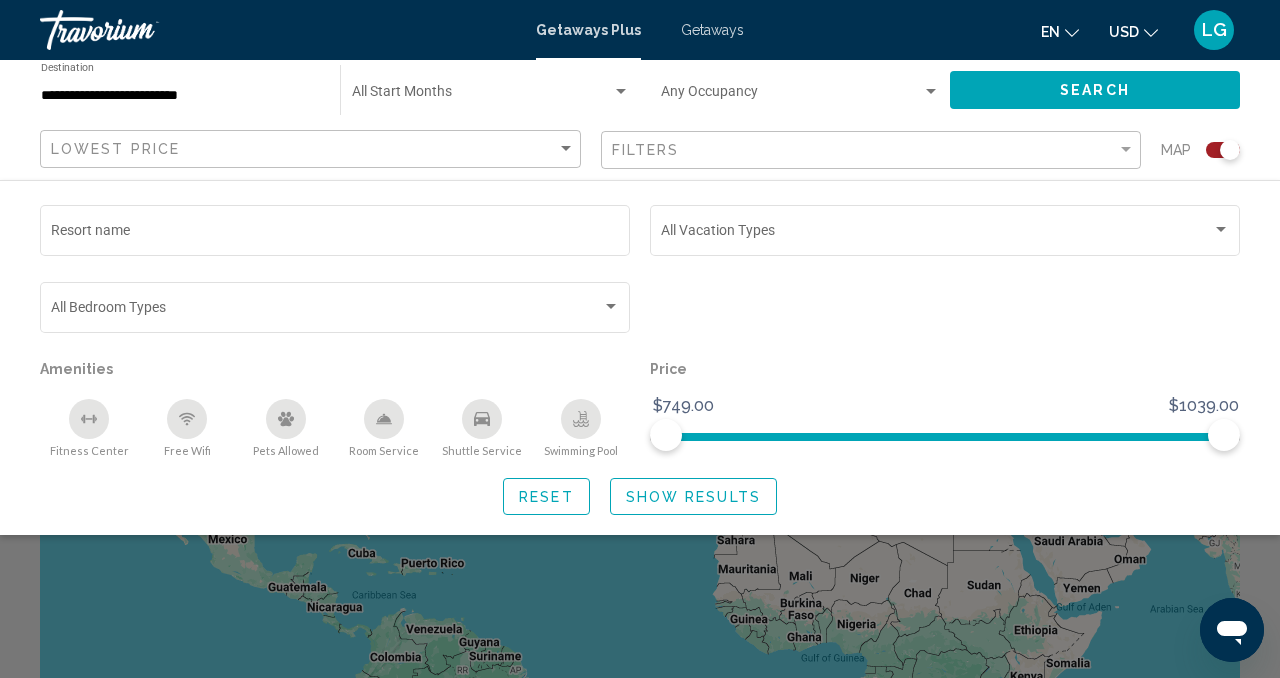 click 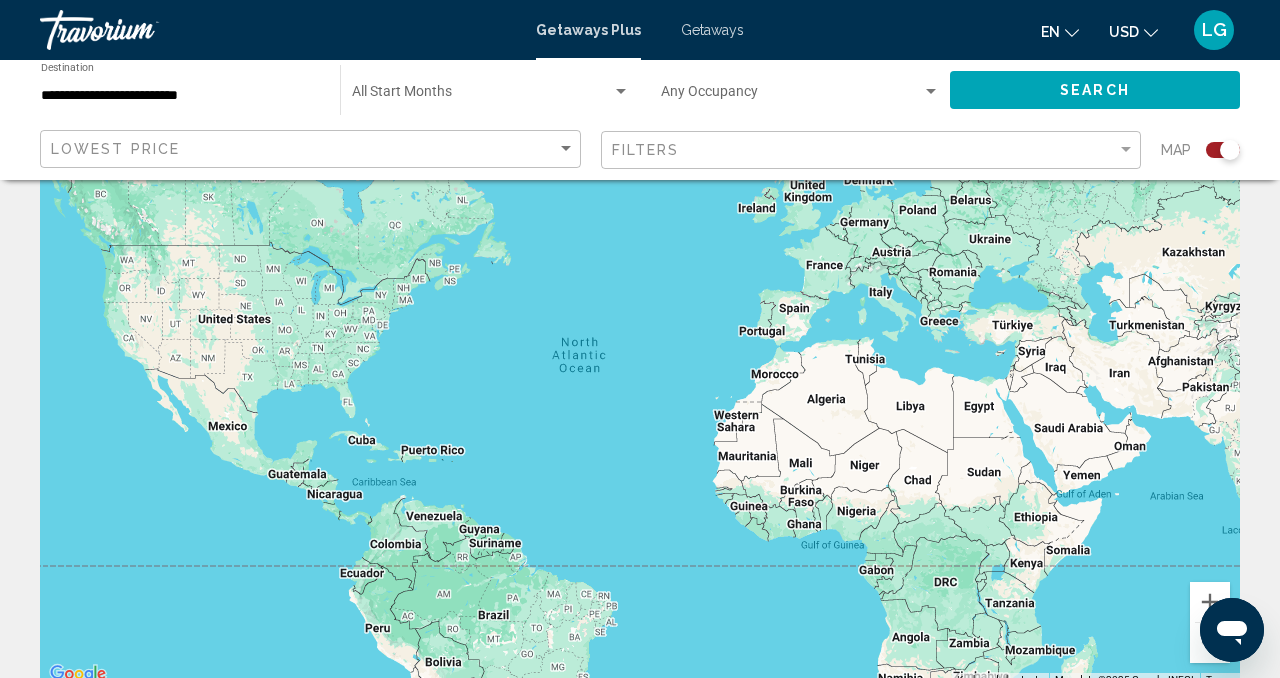 scroll, scrollTop: 0, scrollLeft: 0, axis: both 